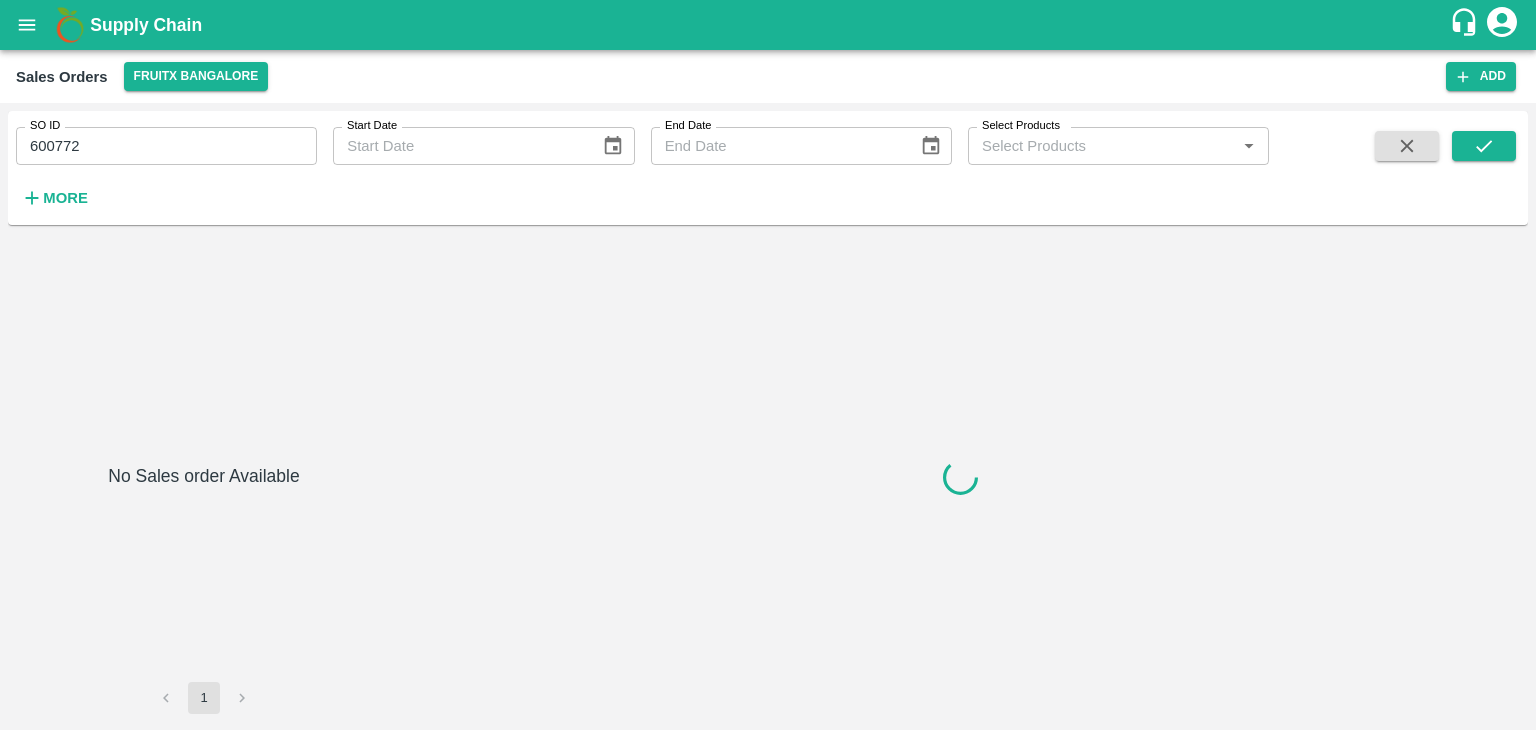 scroll, scrollTop: 0, scrollLeft: 0, axis: both 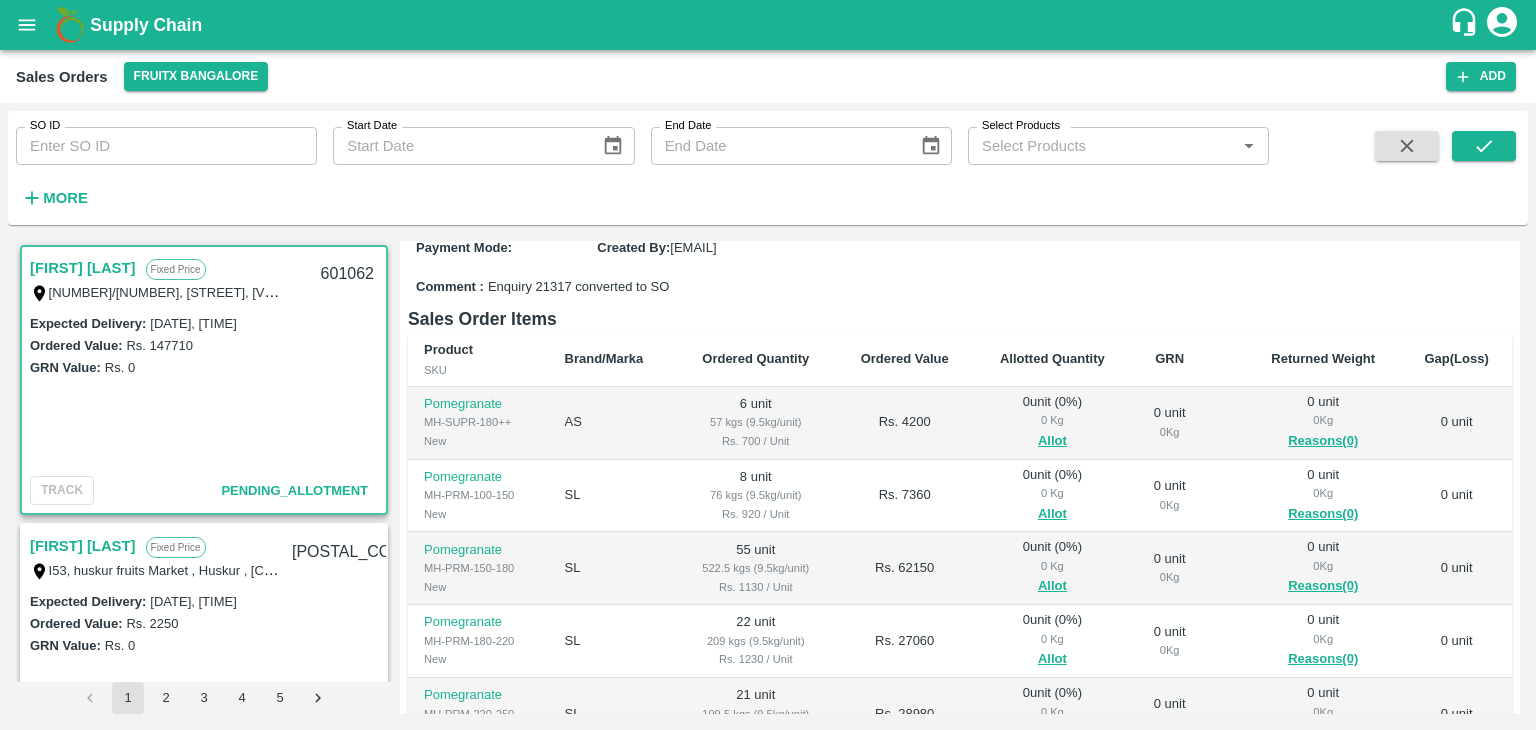 click on "Allot" at bounding box center (1052, 441) 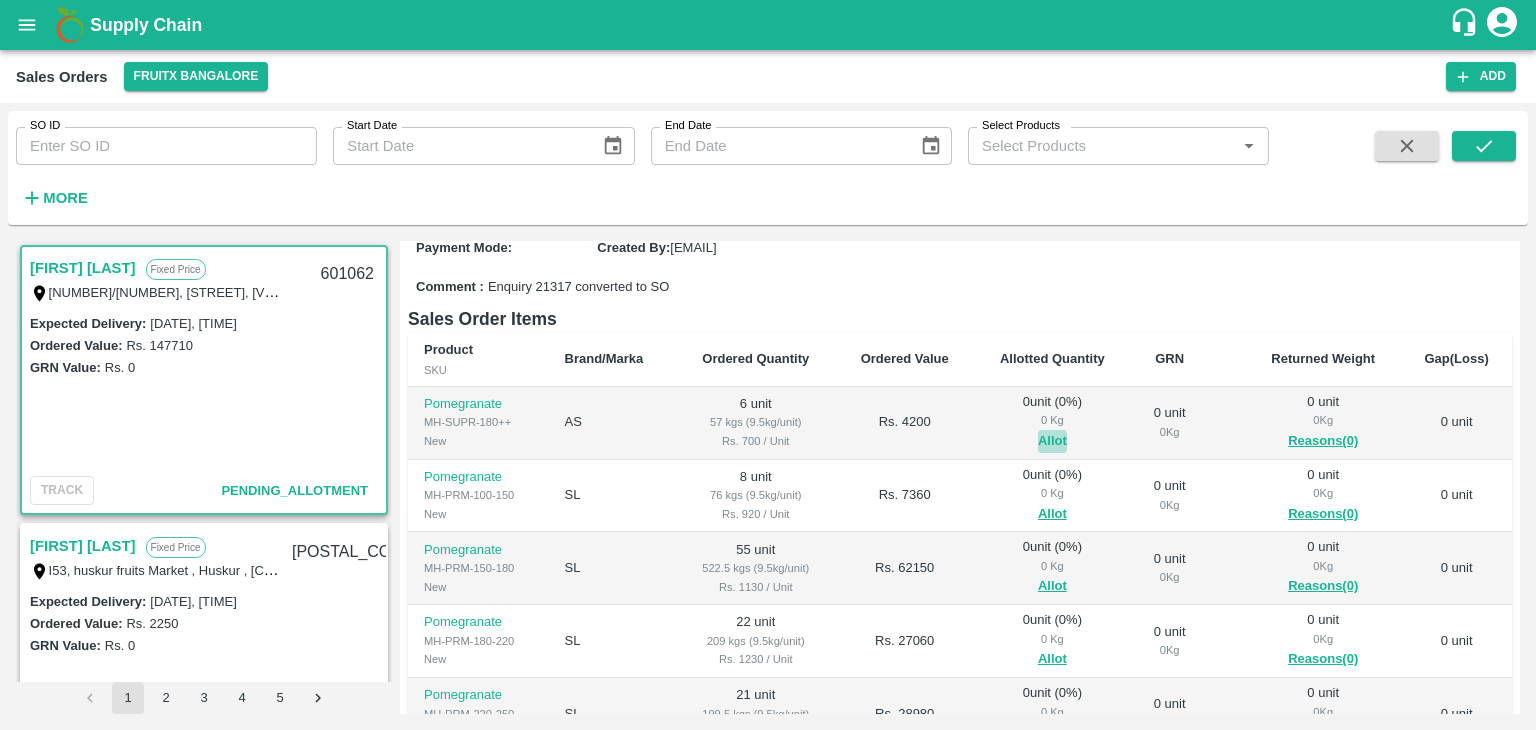 click on "Allot" at bounding box center (1052, 441) 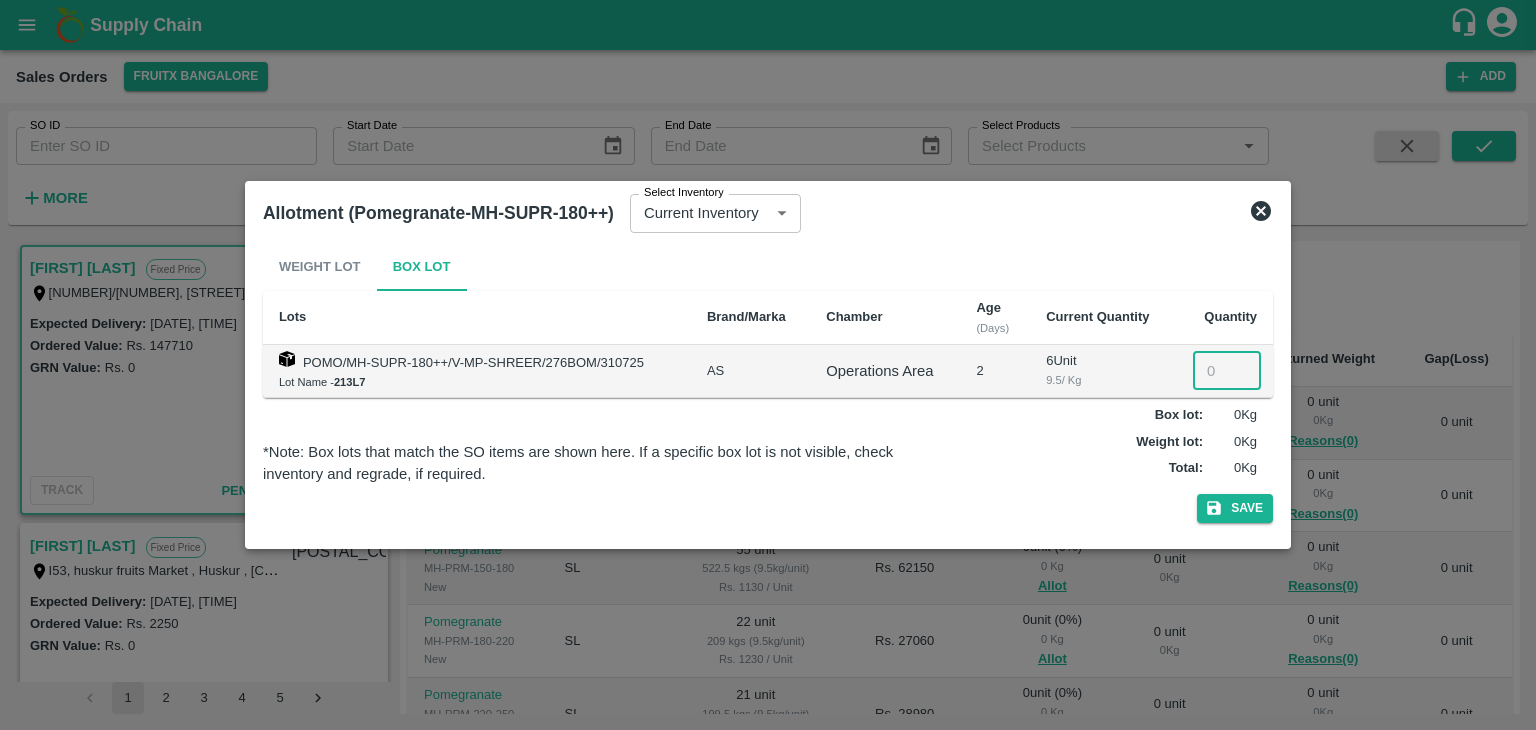 click at bounding box center (1227, 371) 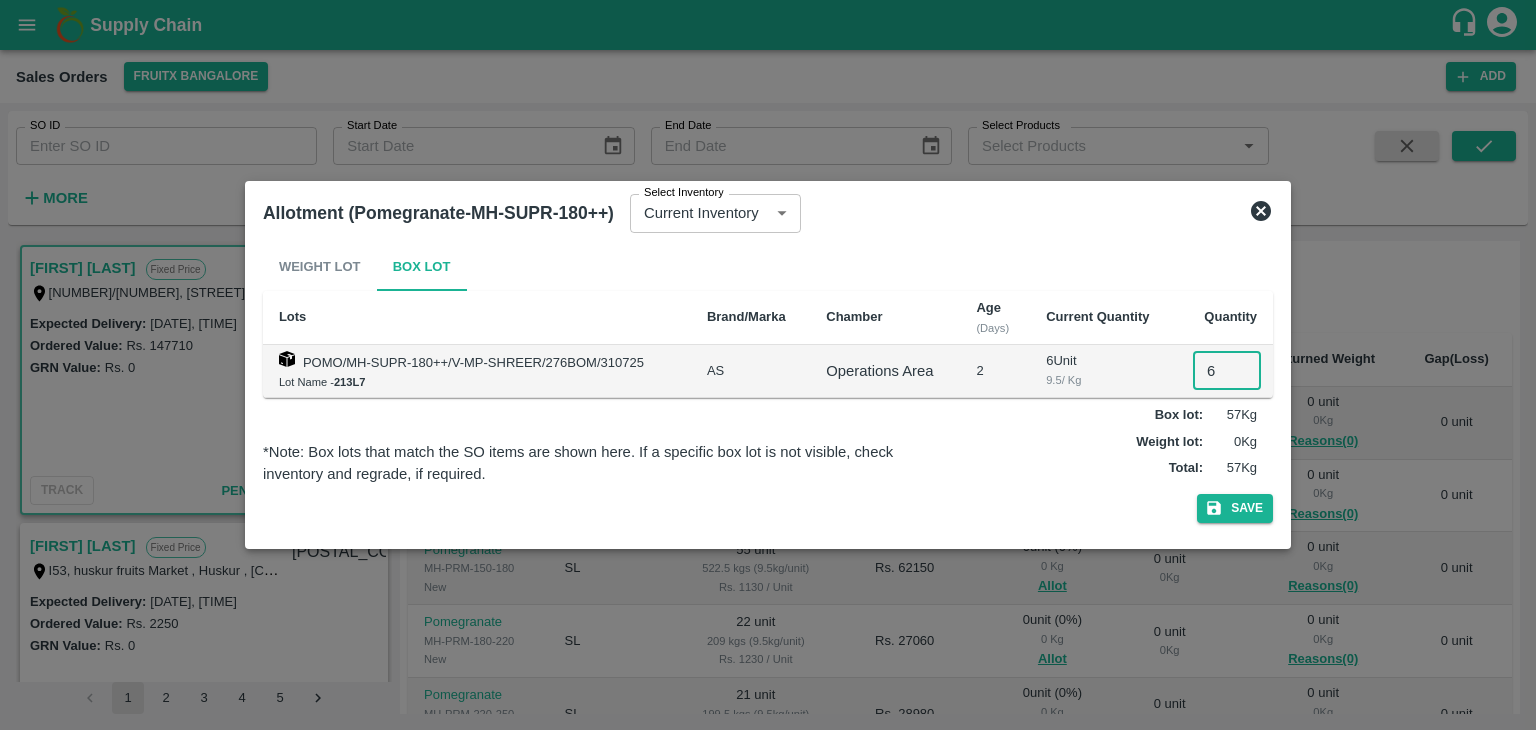 type on "6" 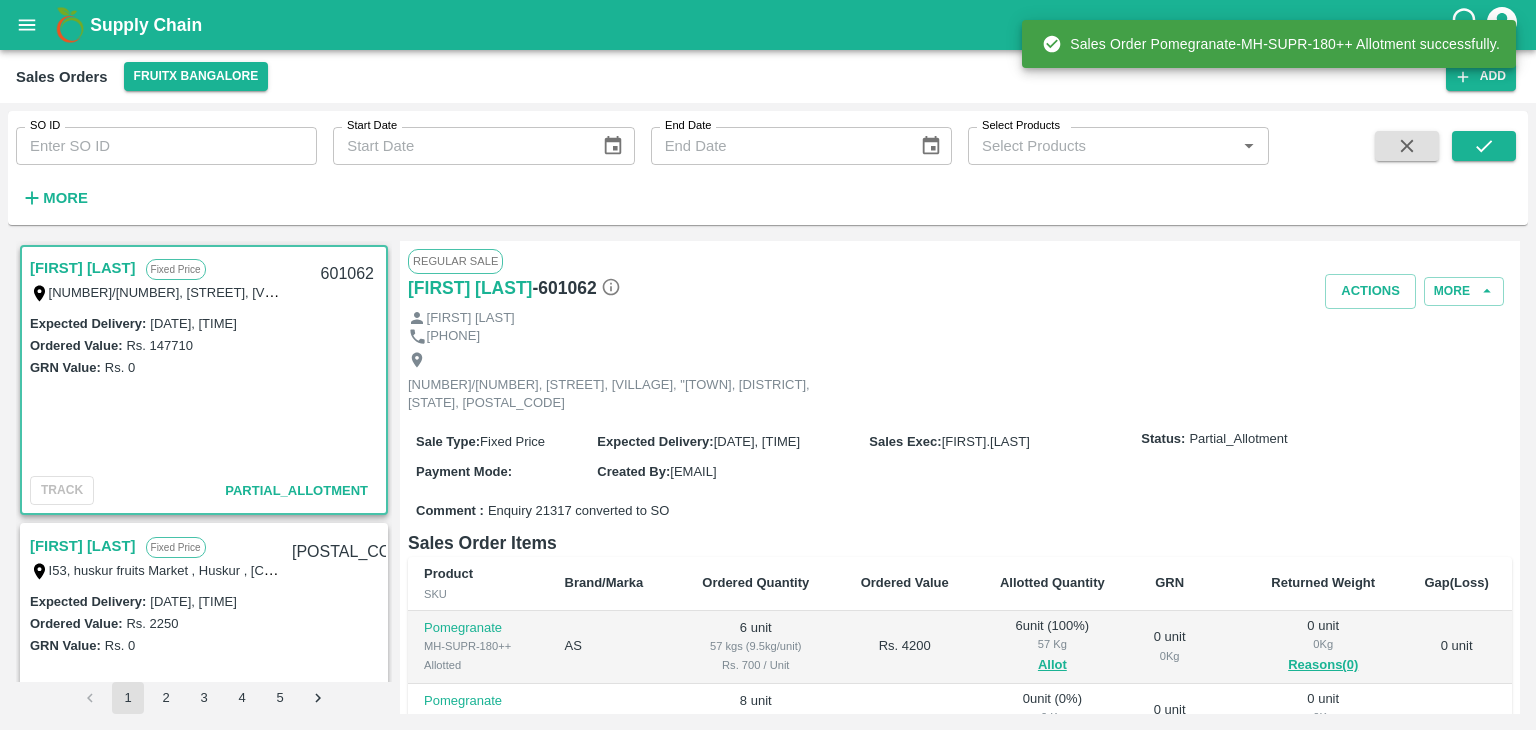 drag, startPoint x: 1197, startPoint y: 361, endPoint x: 1130, endPoint y: 345, distance: 68.88396 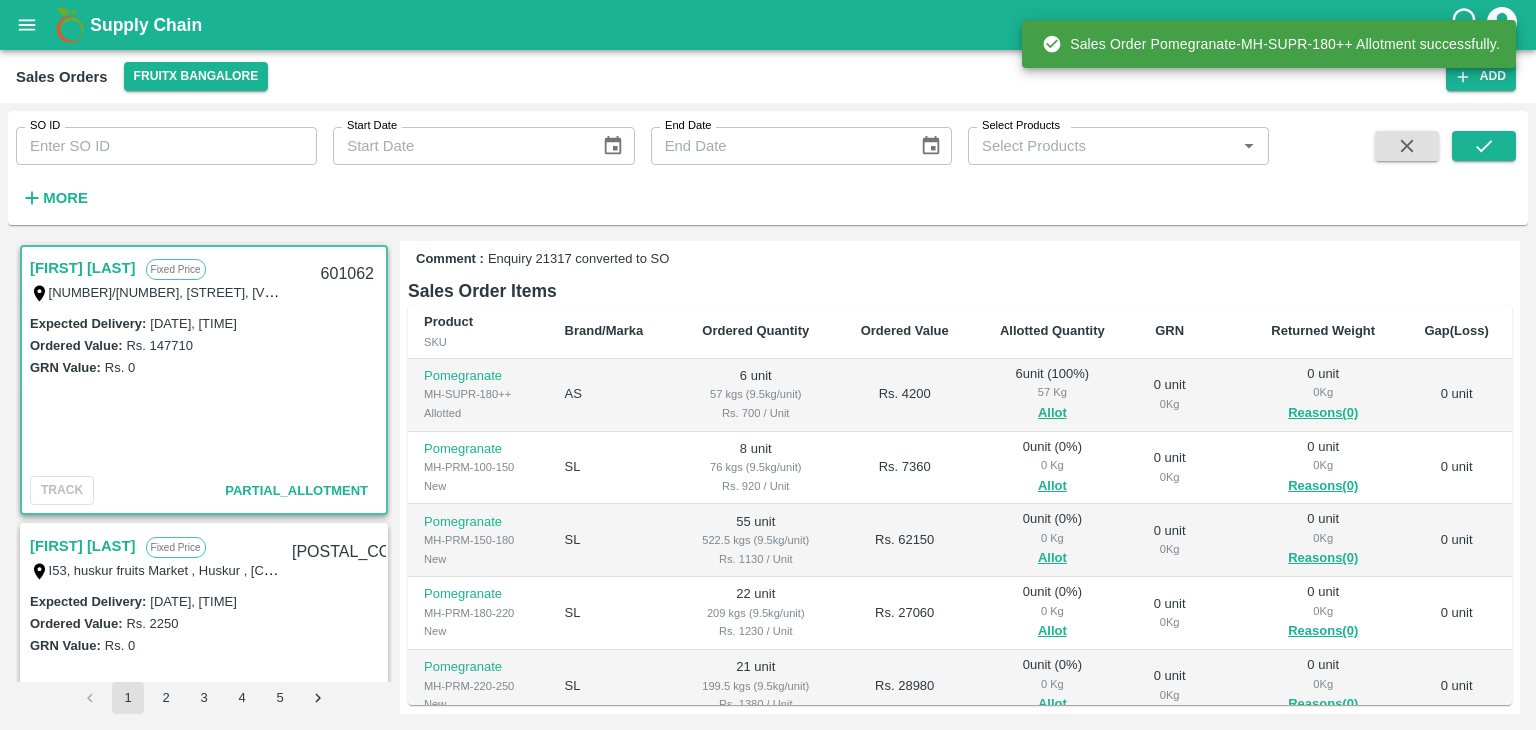 scroll, scrollTop: 256, scrollLeft: 0, axis: vertical 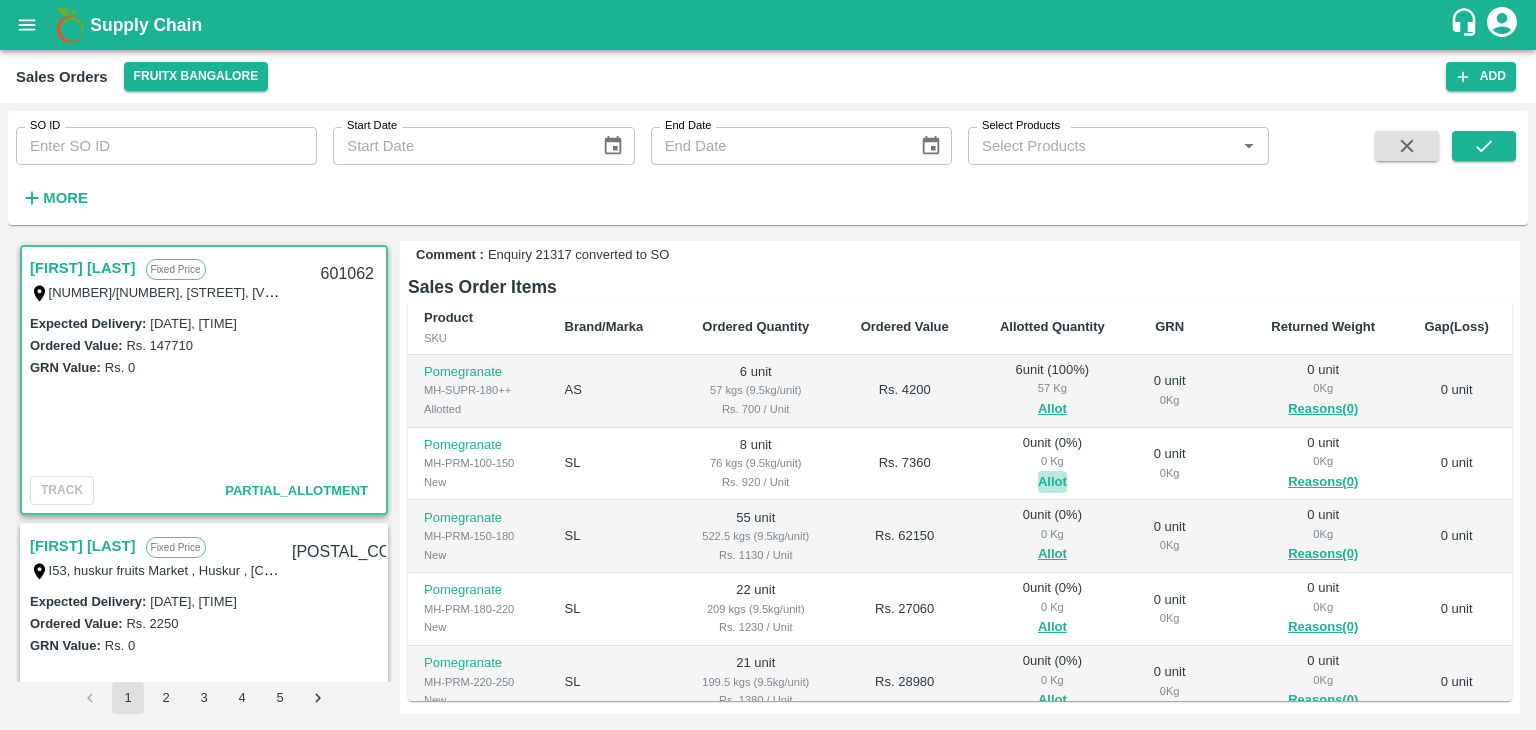 click on "Allot" at bounding box center (1052, 482) 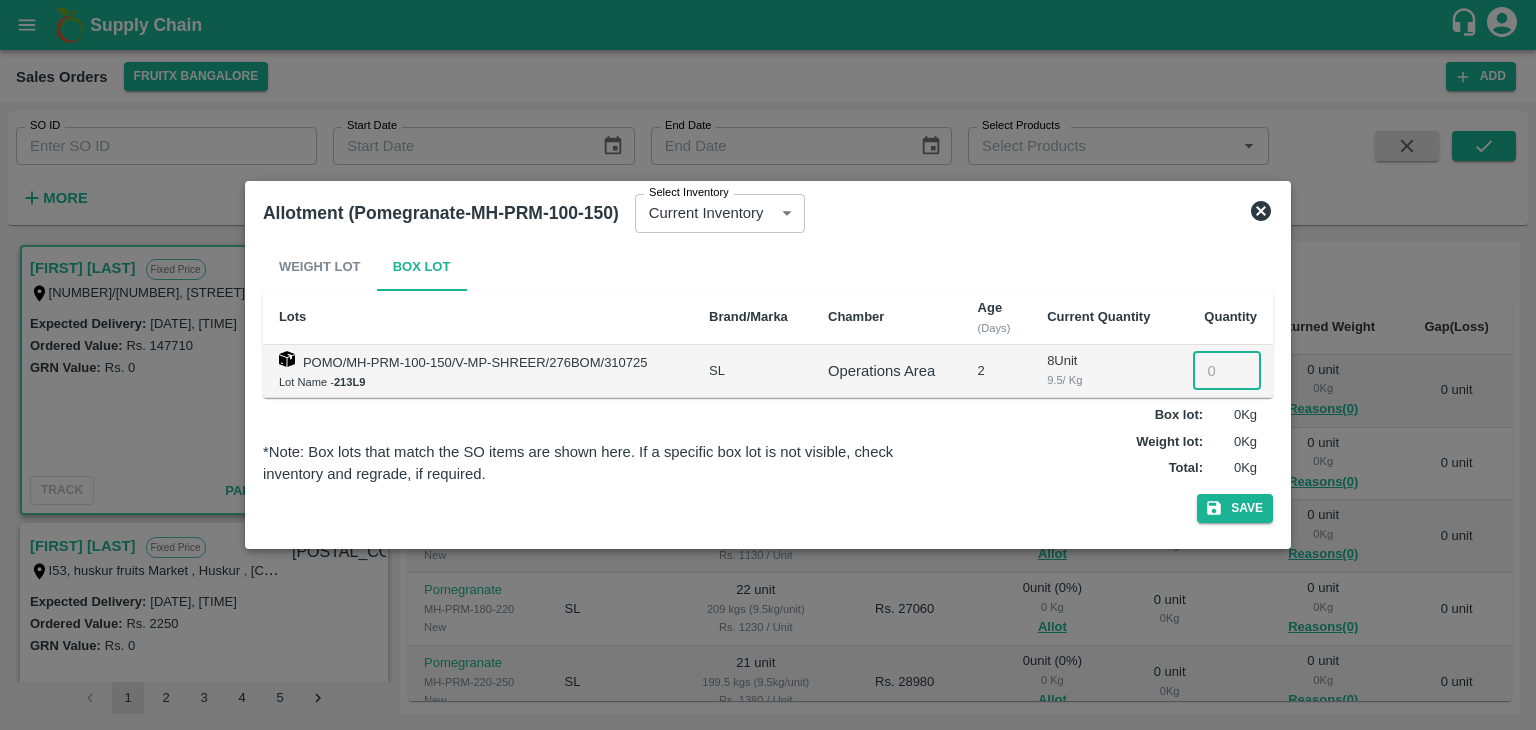 click at bounding box center (1227, 371) 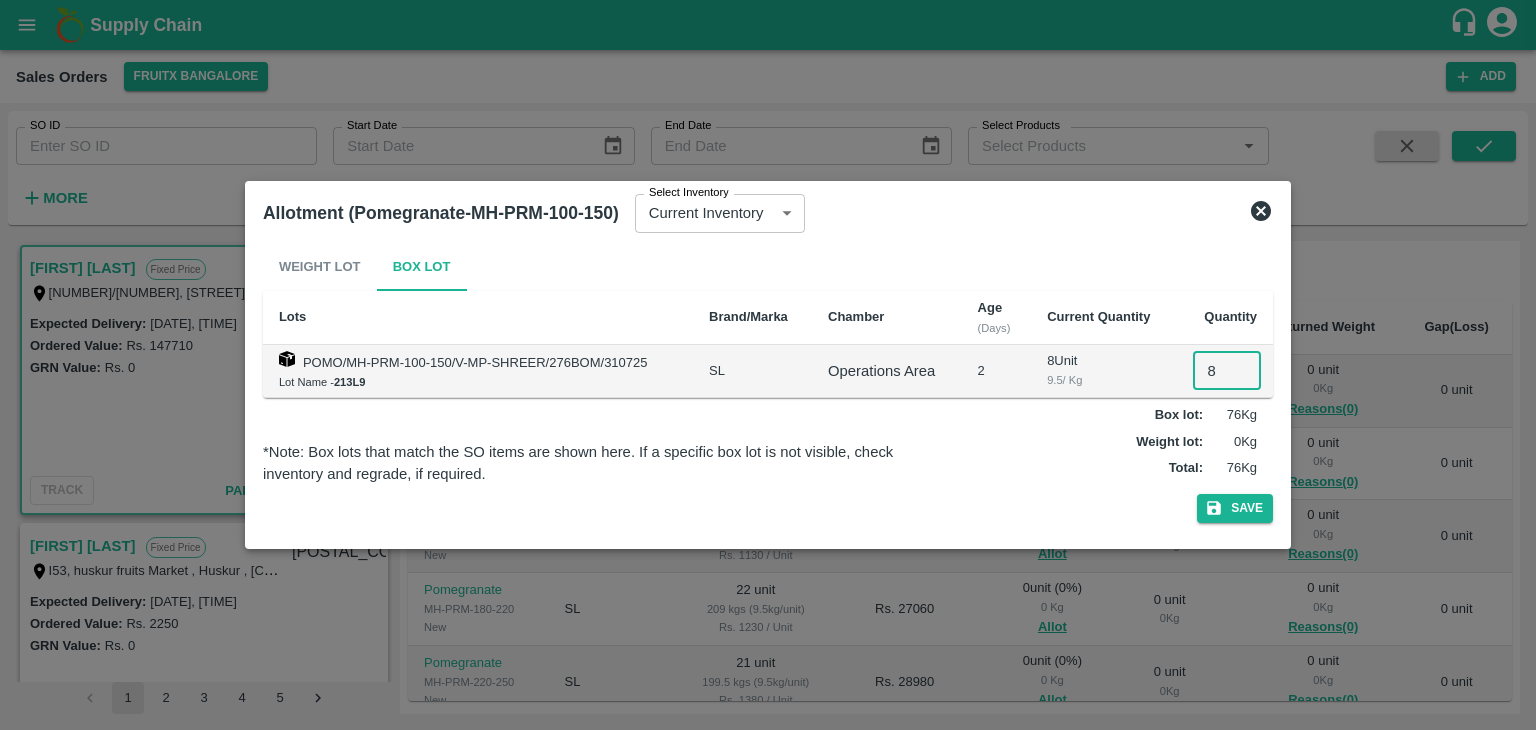type on "8" 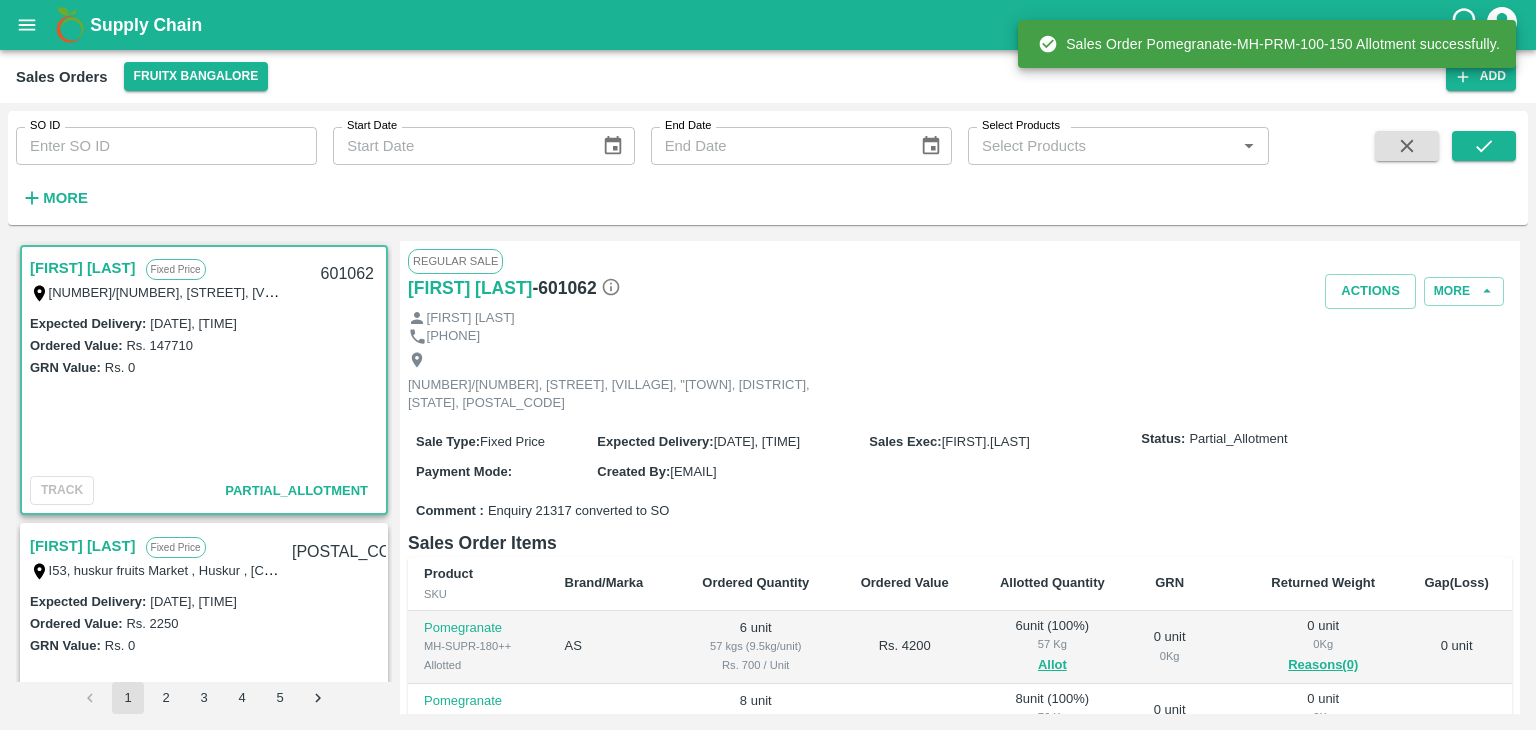 drag, startPoint x: 1211, startPoint y: 363, endPoint x: 1098, endPoint y: 345, distance: 114.424644 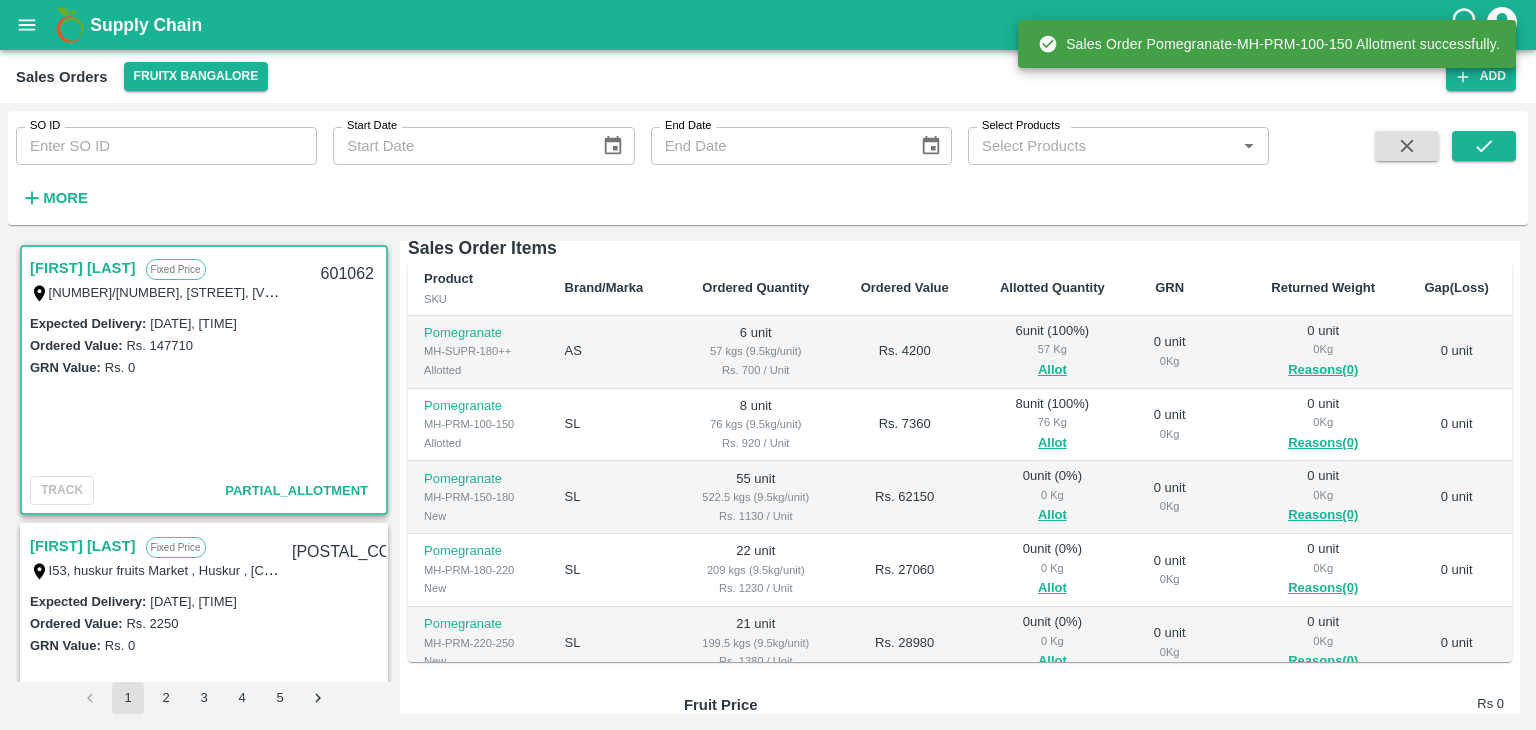 scroll, scrollTop: 330, scrollLeft: 0, axis: vertical 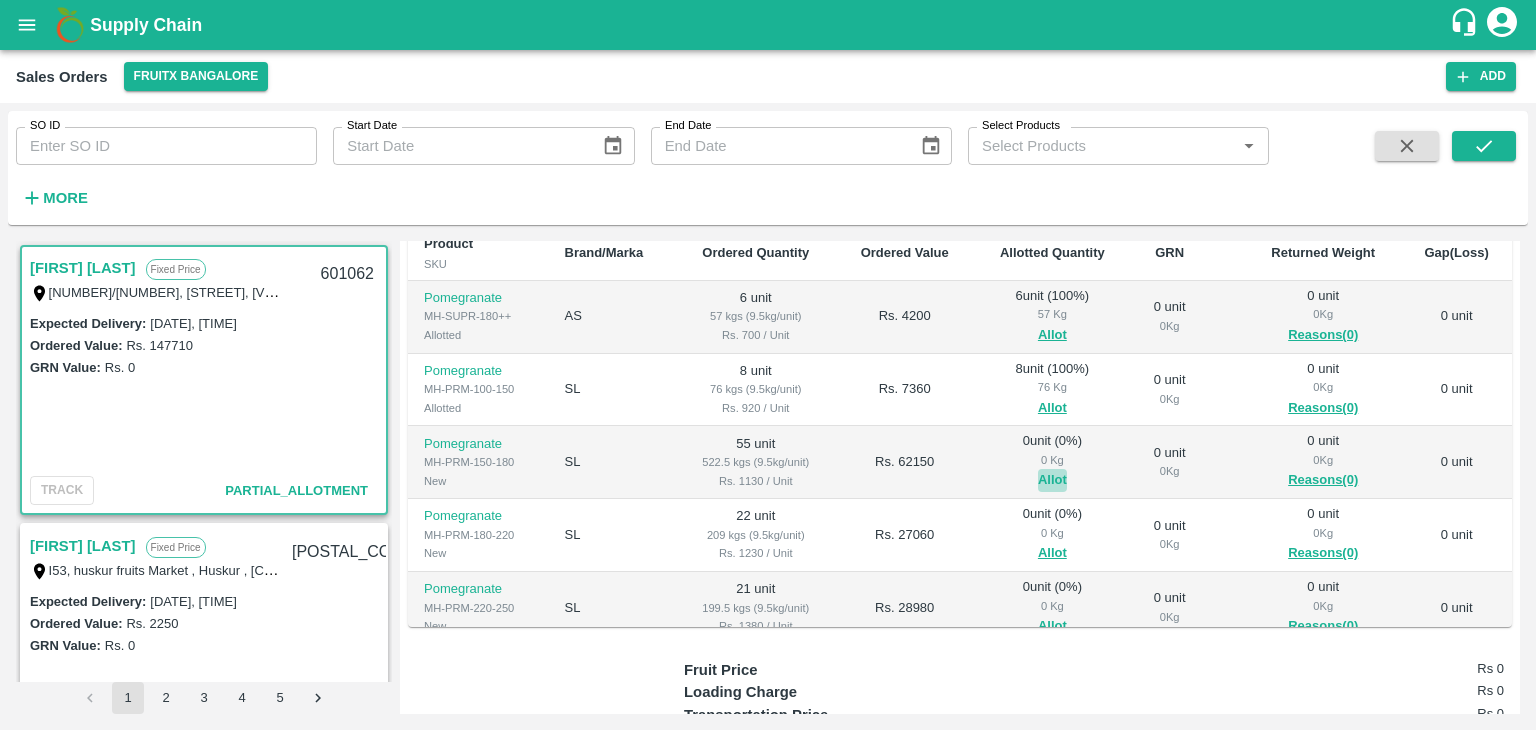 click on "Allot" at bounding box center [1052, 480] 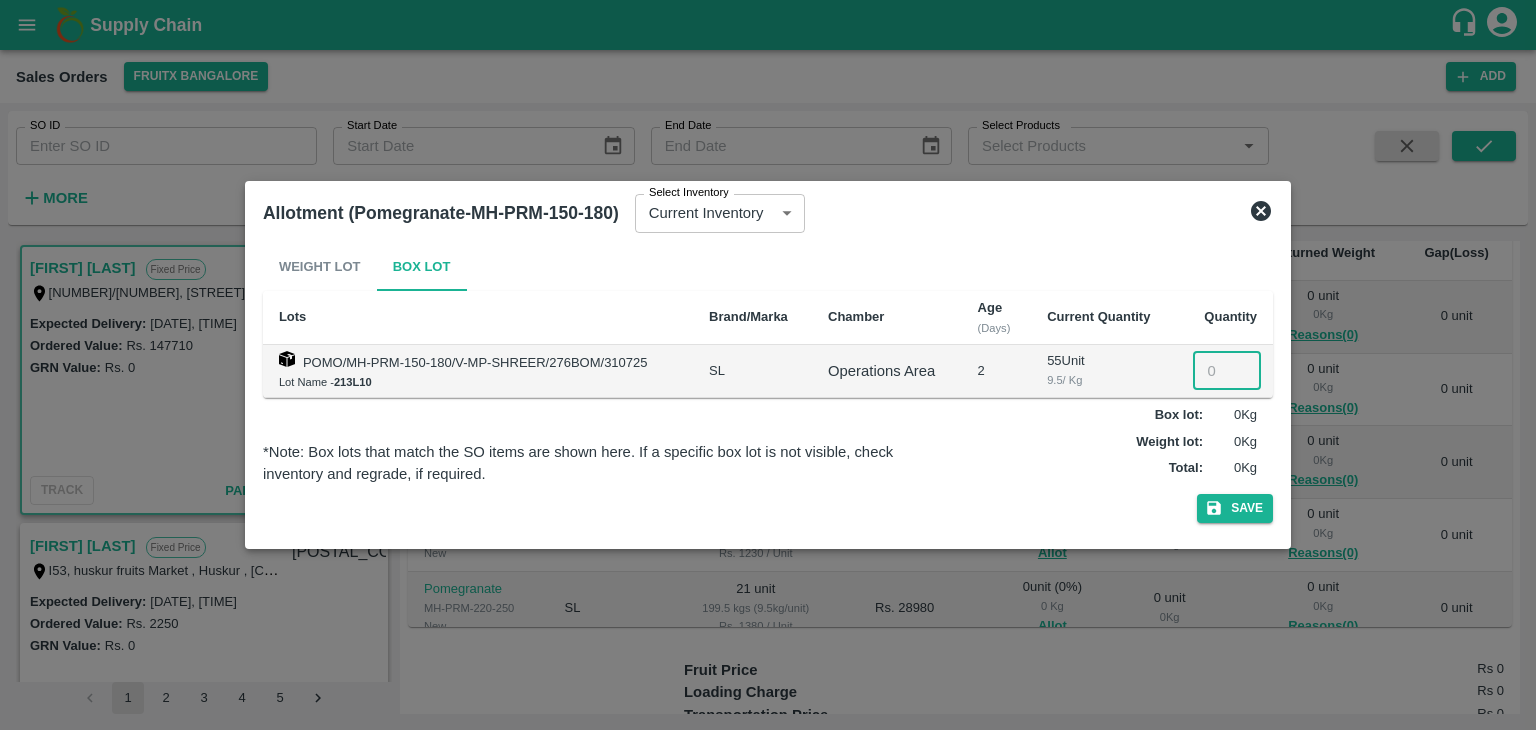 click at bounding box center (1227, 371) 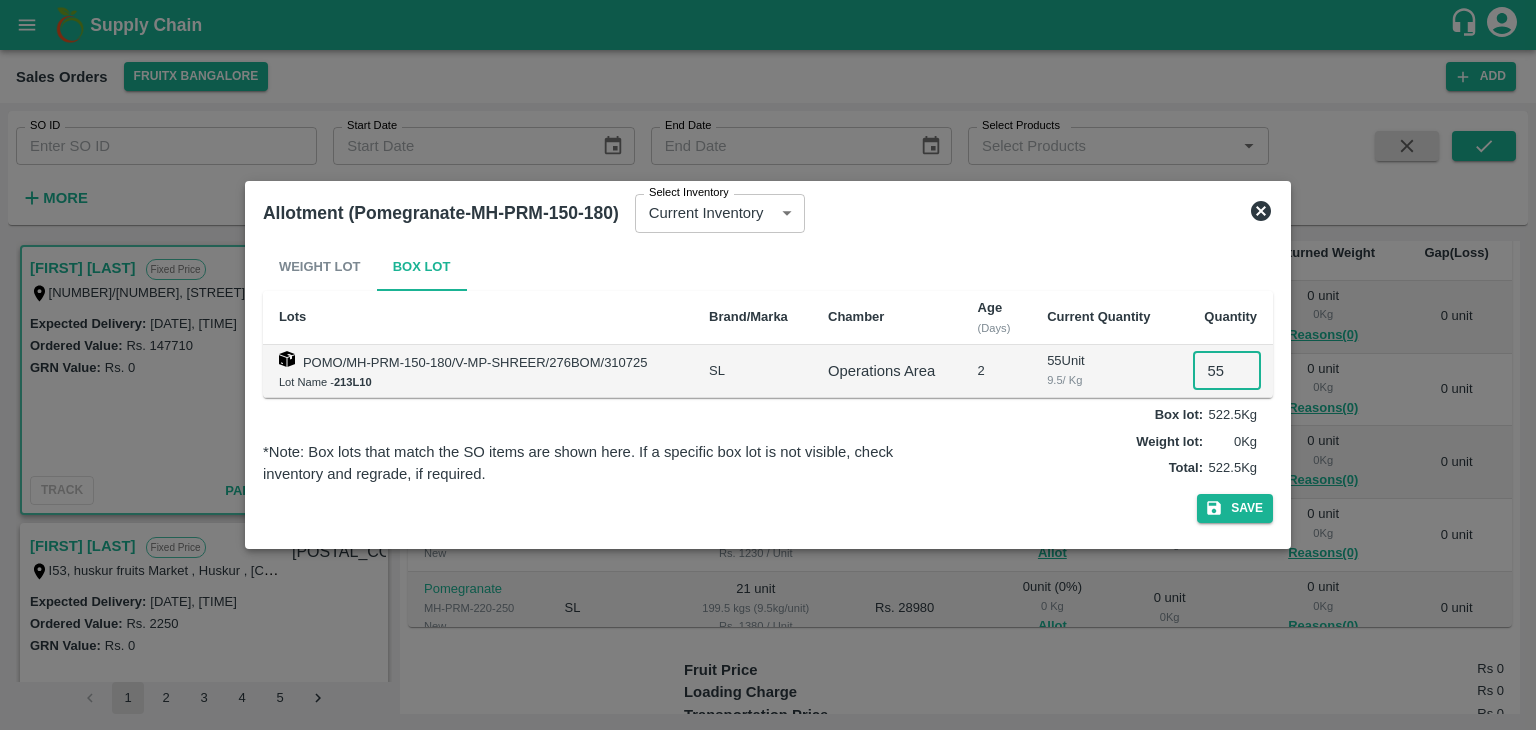 type on "55" 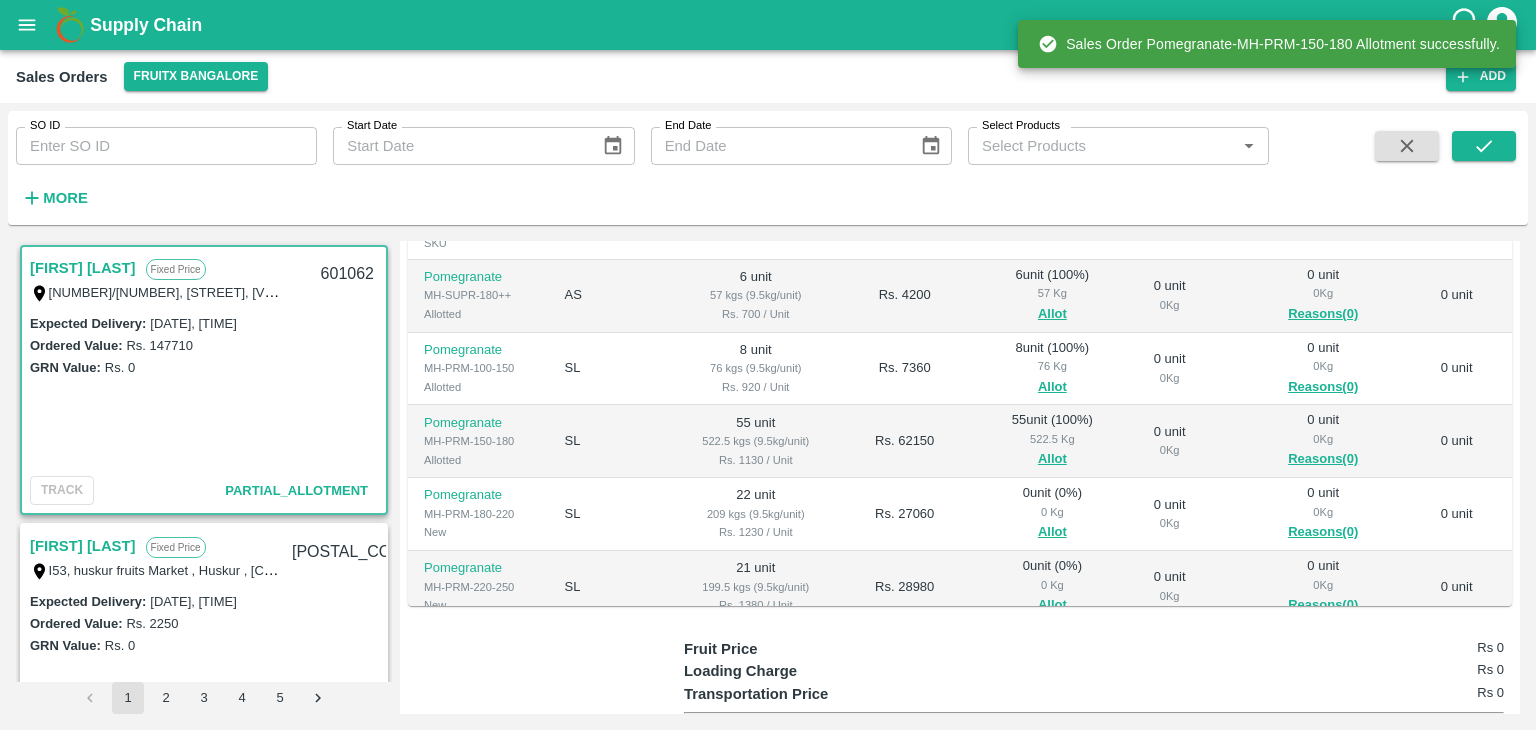 scroll, scrollTop: 352, scrollLeft: 0, axis: vertical 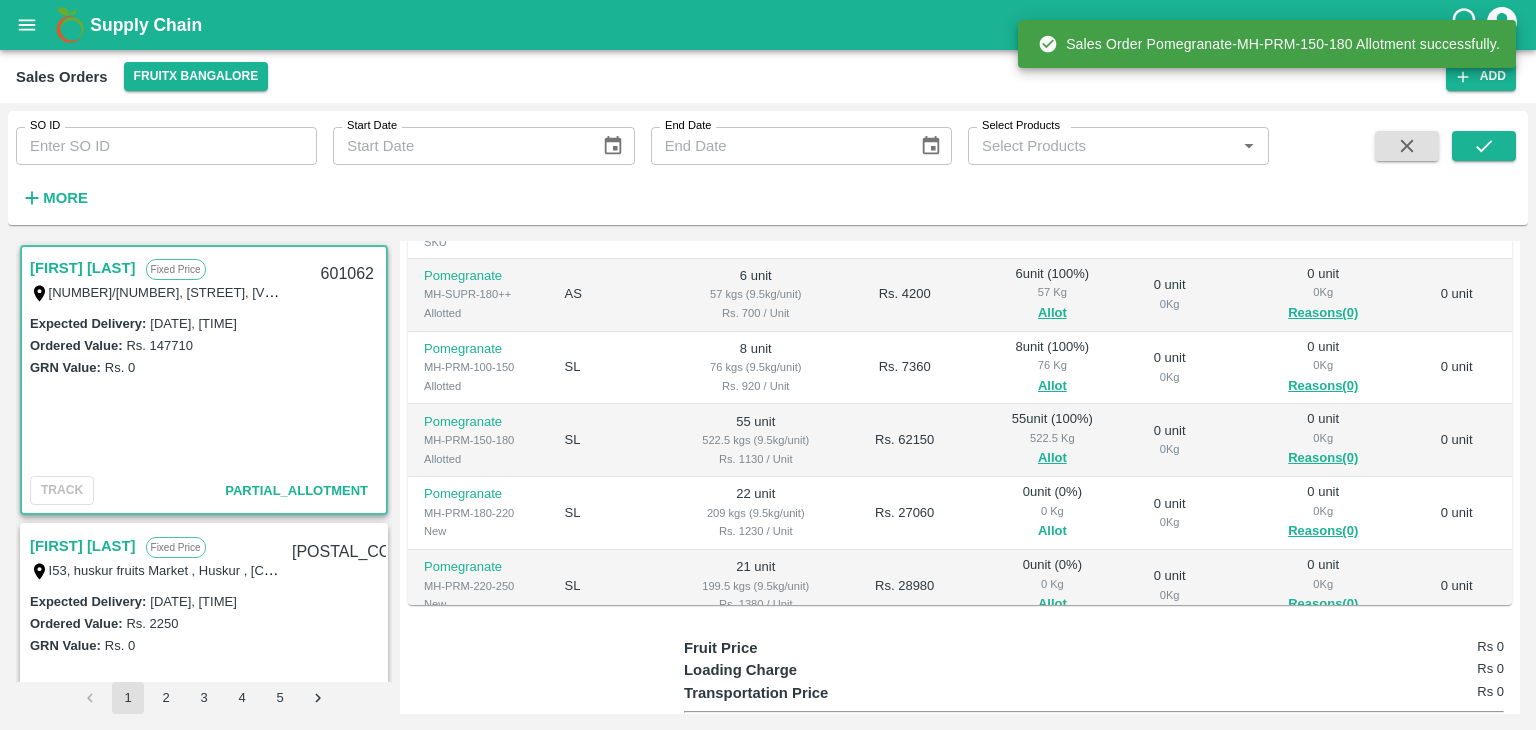 click on "Allot" at bounding box center [1052, 531] 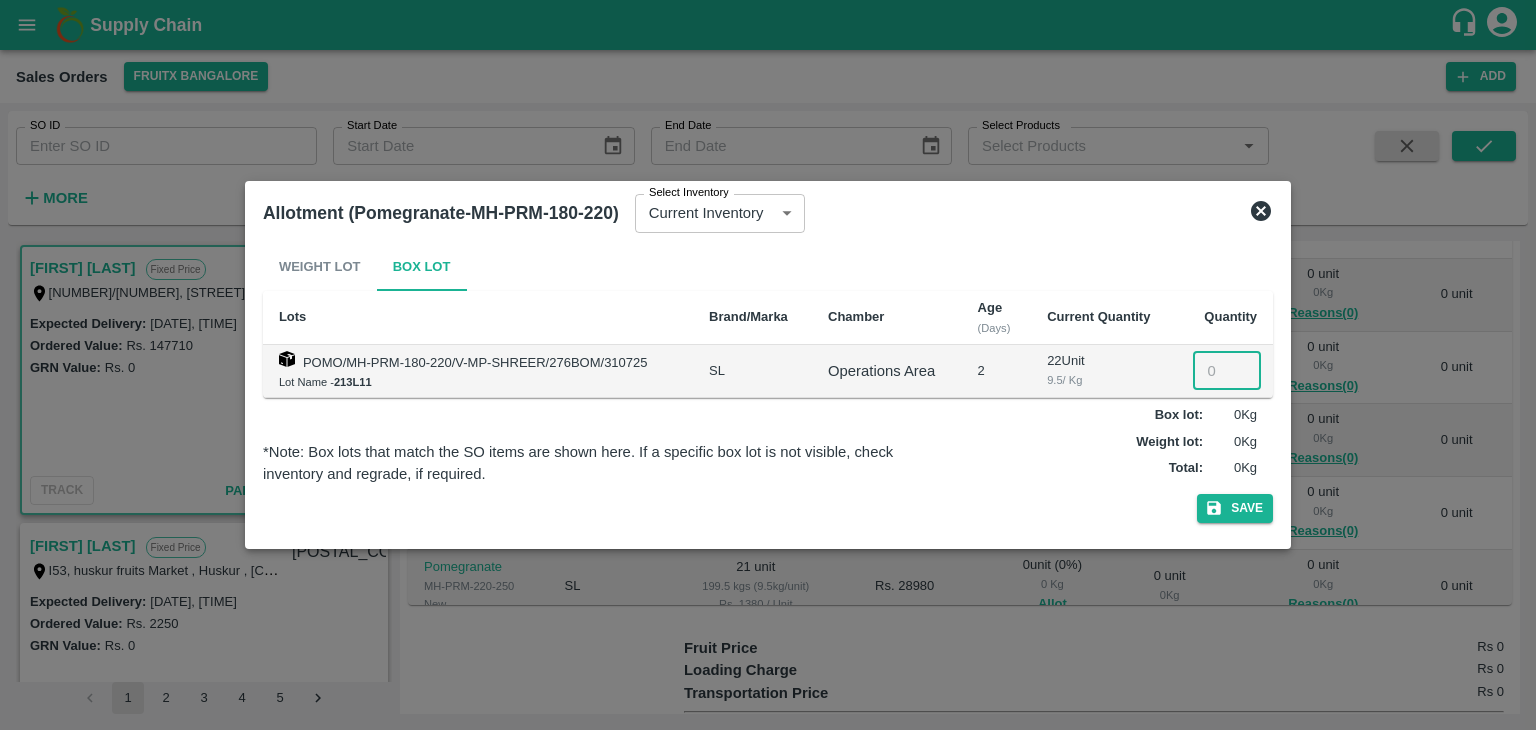 click at bounding box center [1227, 371] 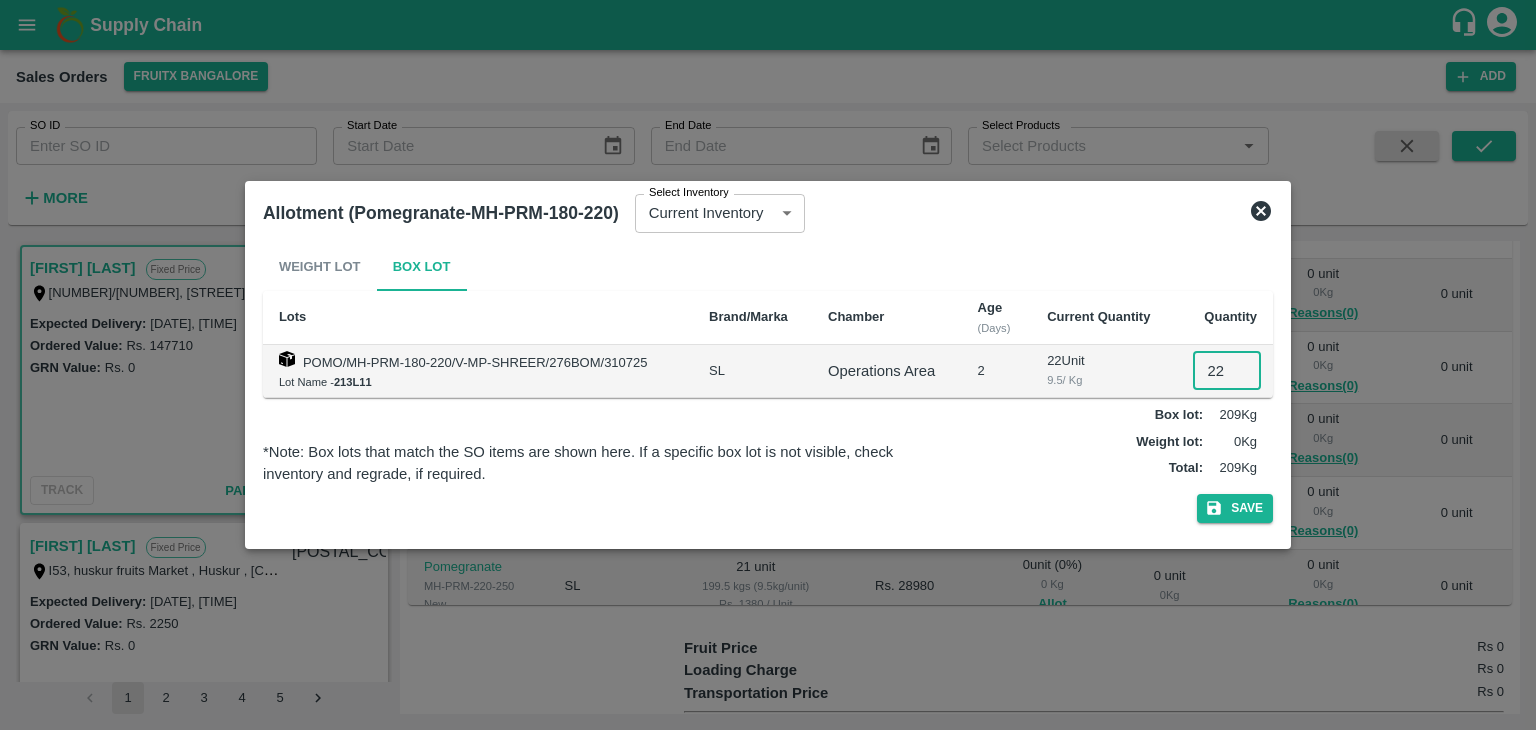 type on "22" 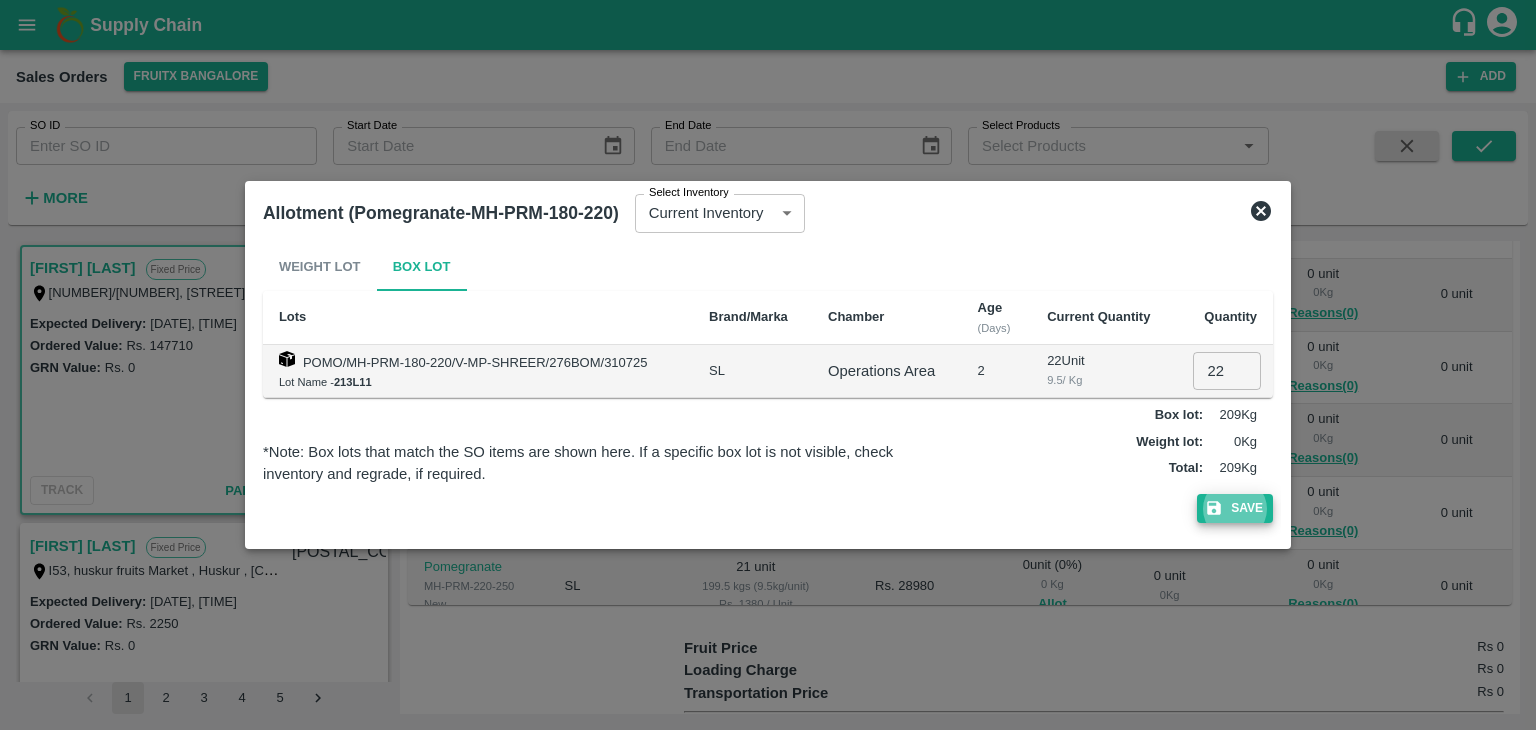 type 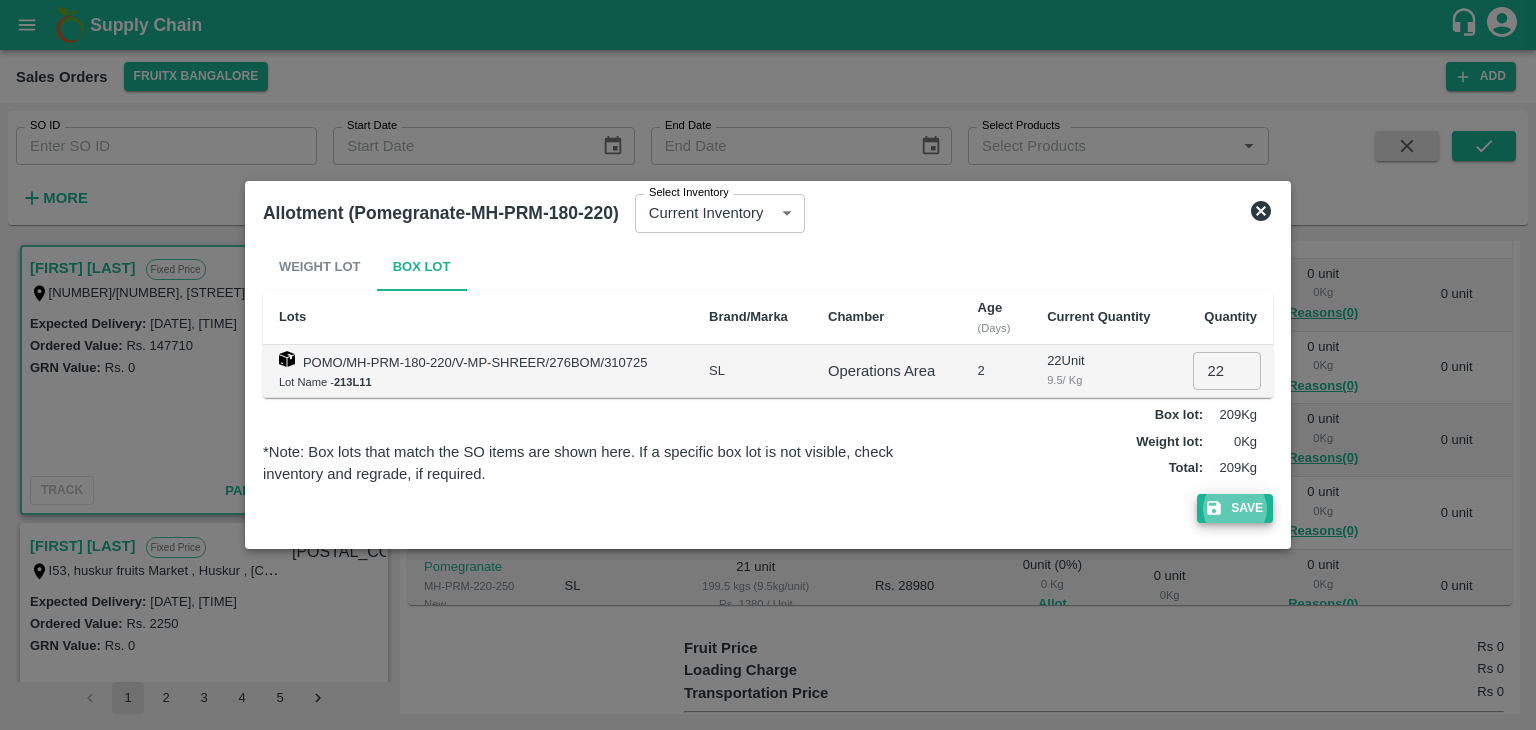 click on "Save" at bounding box center (1235, 508) 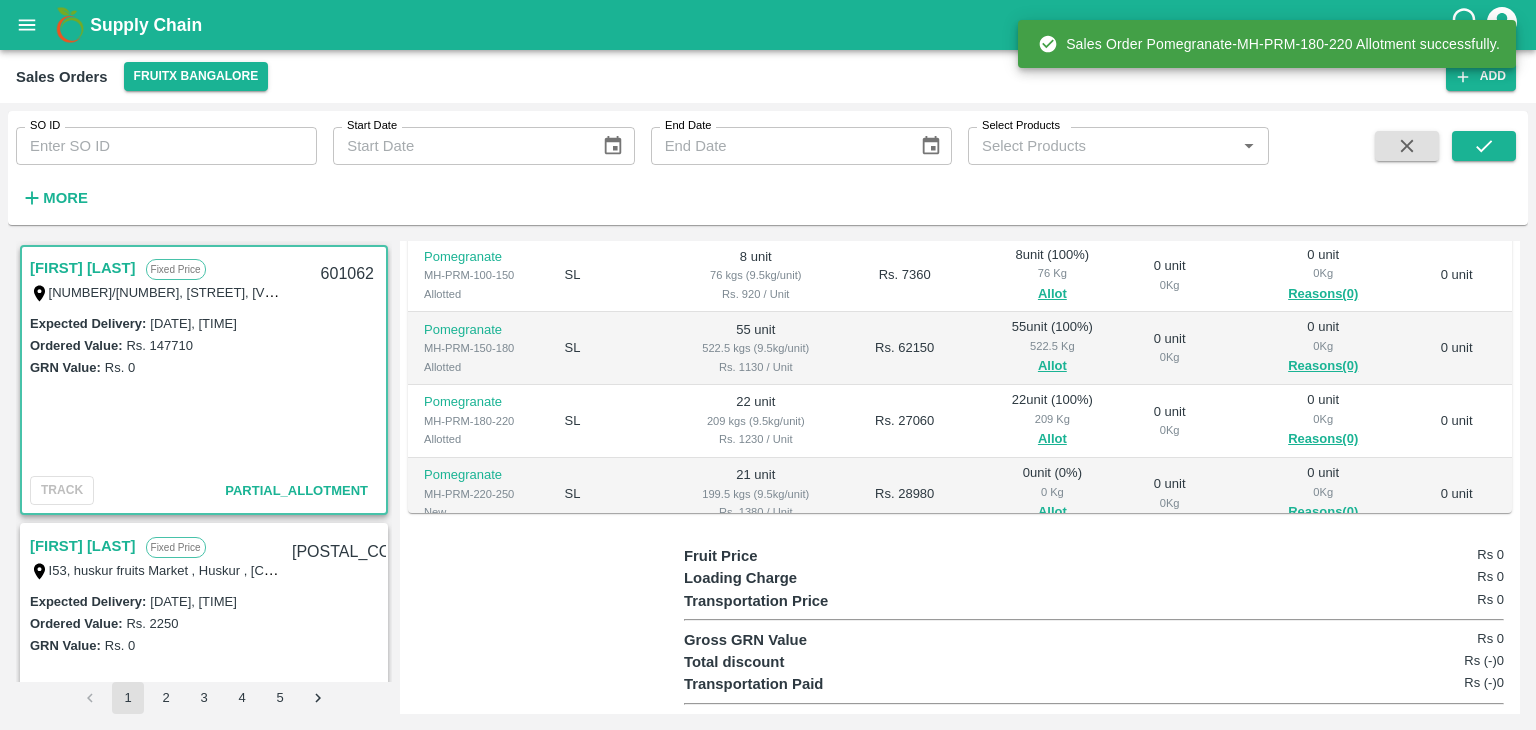 scroll, scrollTop: 455, scrollLeft: 0, axis: vertical 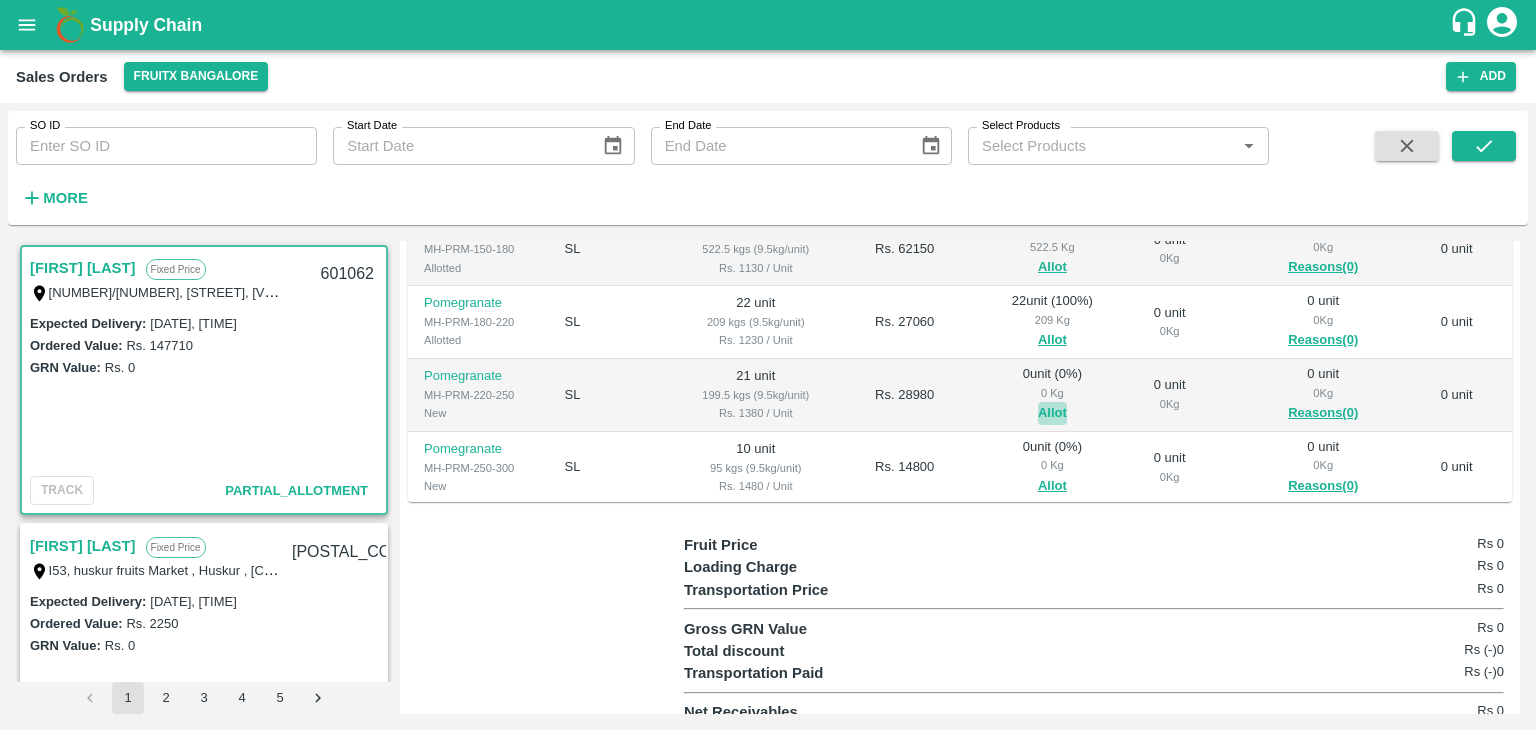 click on "Allot" at bounding box center (1052, 413) 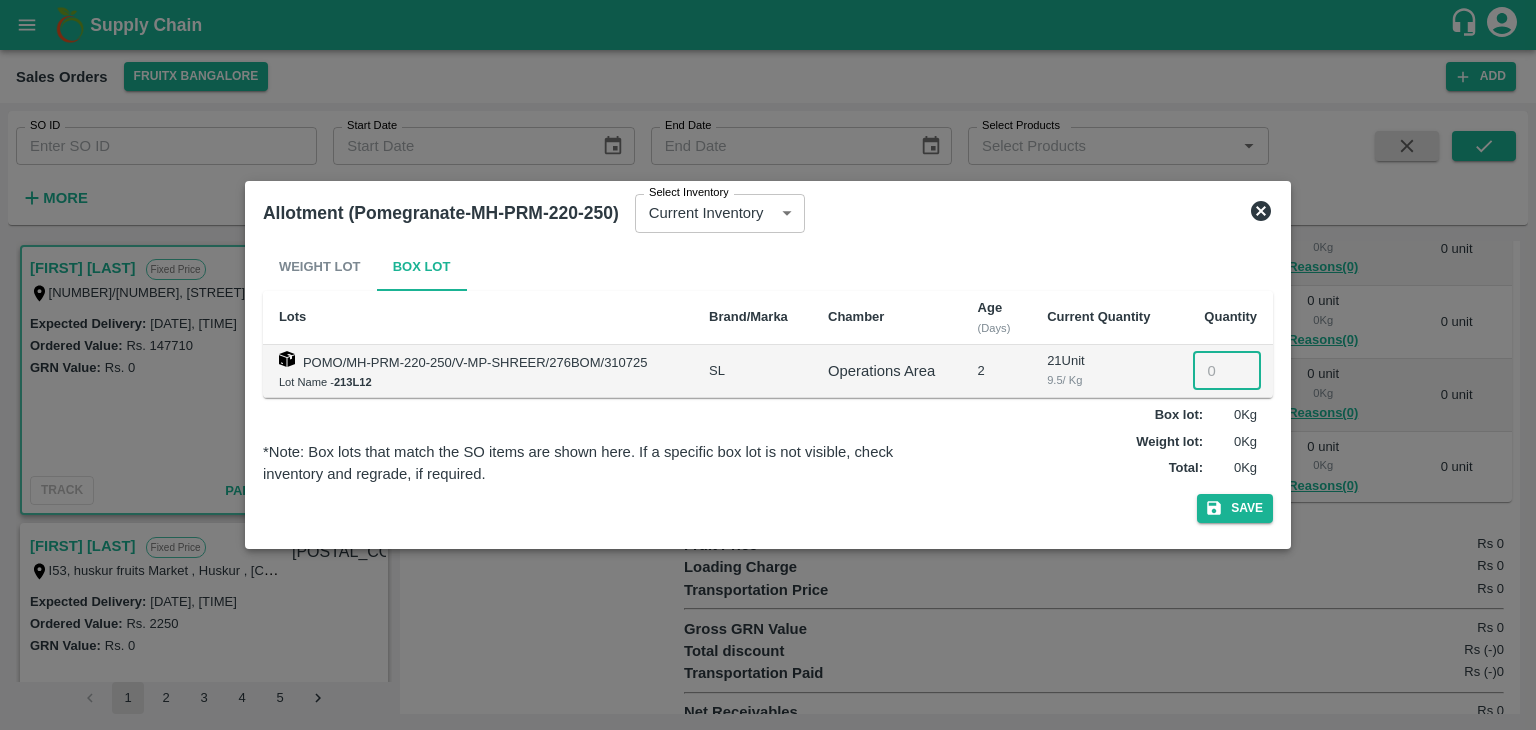 click at bounding box center (1227, 371) 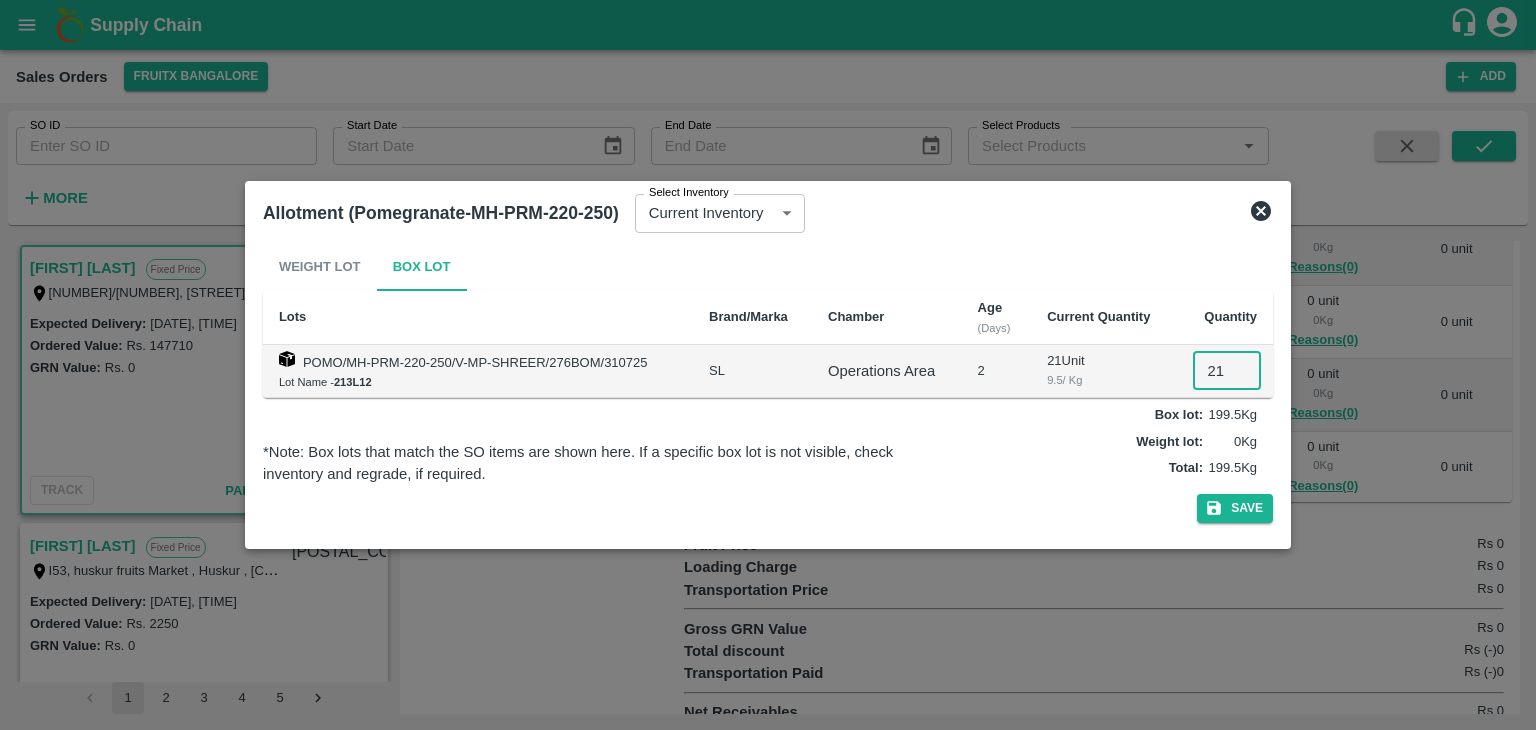 type on "21" 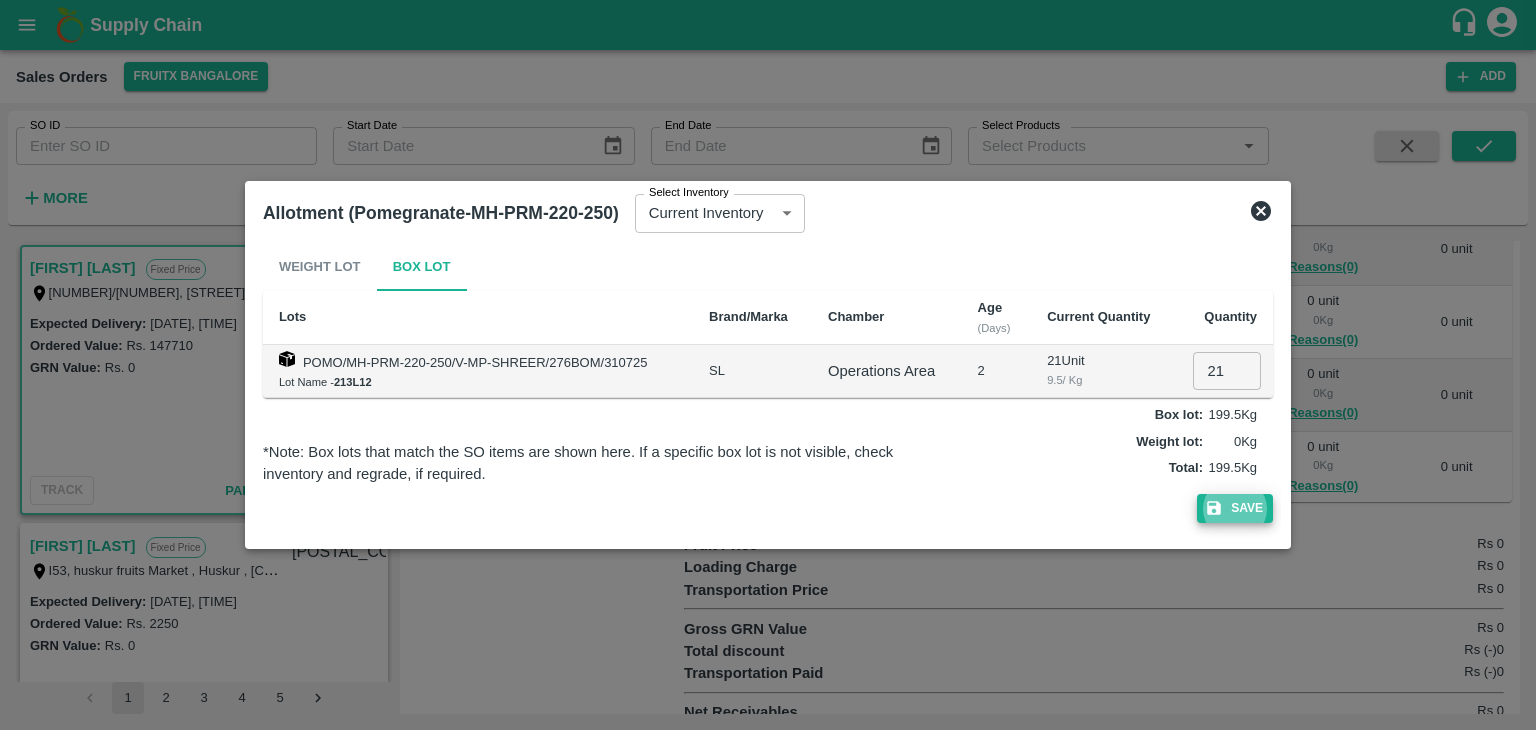 click on "Save" at bounding box center [1235, 508] 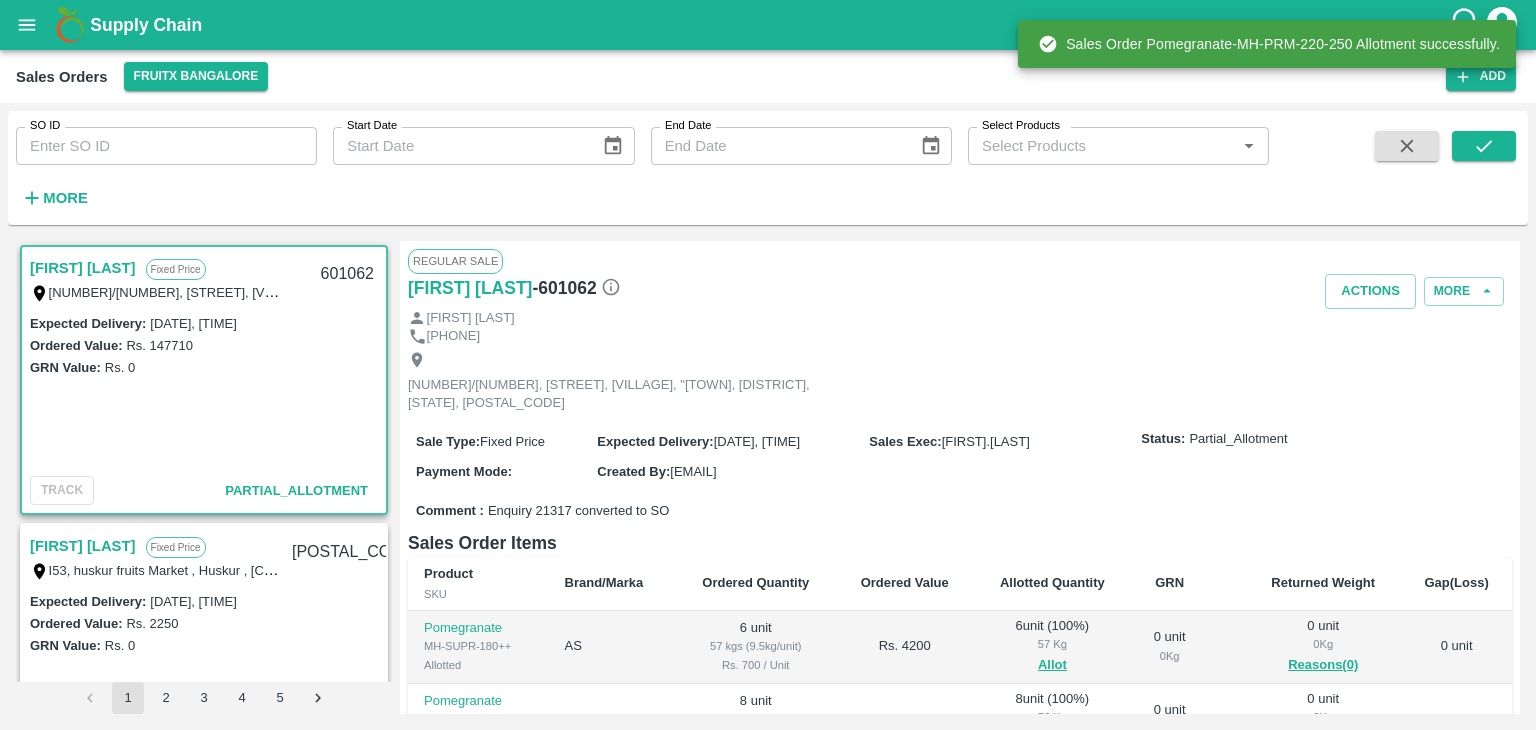 drag, startPoint x: 1200, startPoint y: 361, endPoint x: 1089, endPoint y: 353, distance: 111.28792 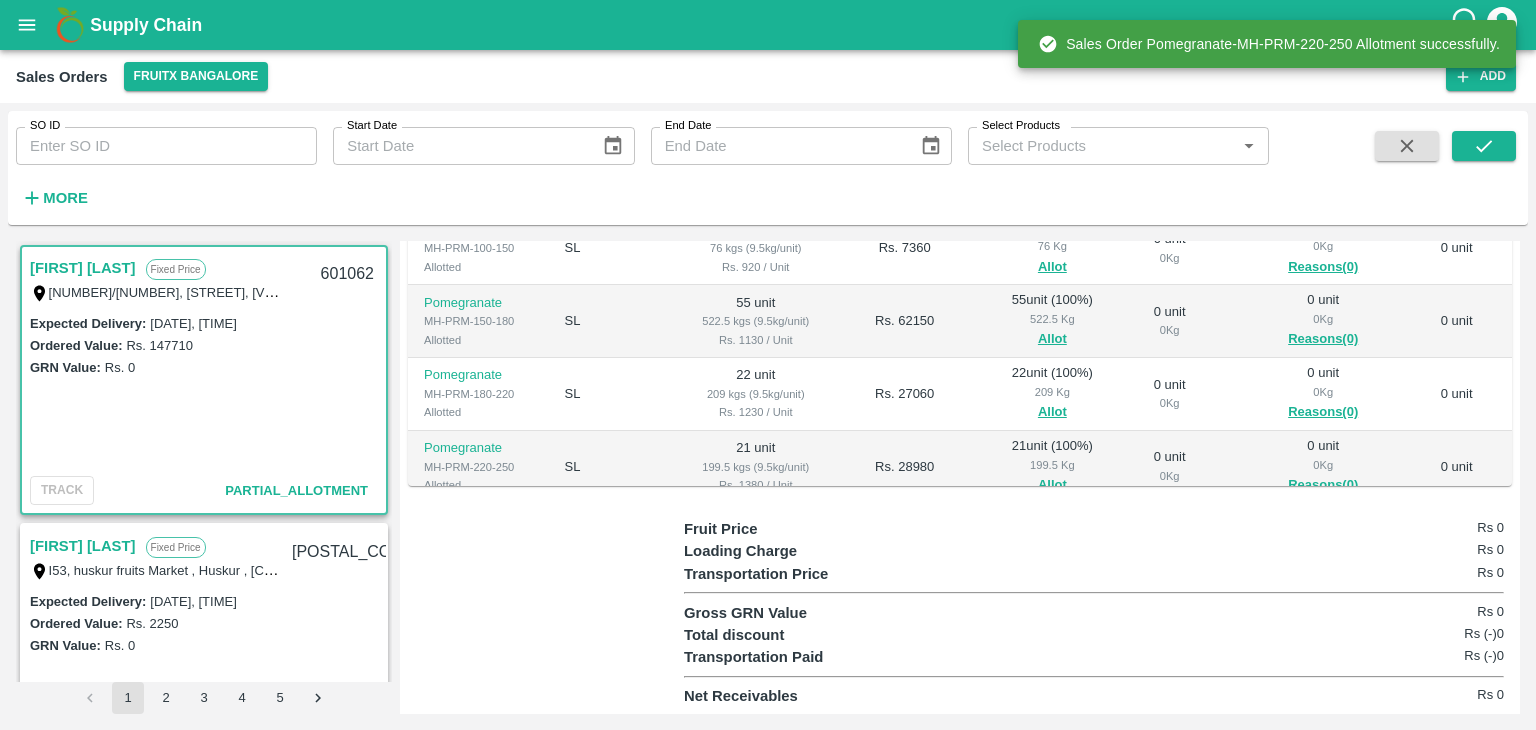 scroll, scrollTop: 470, scrollLeft: 0, axis: vertical 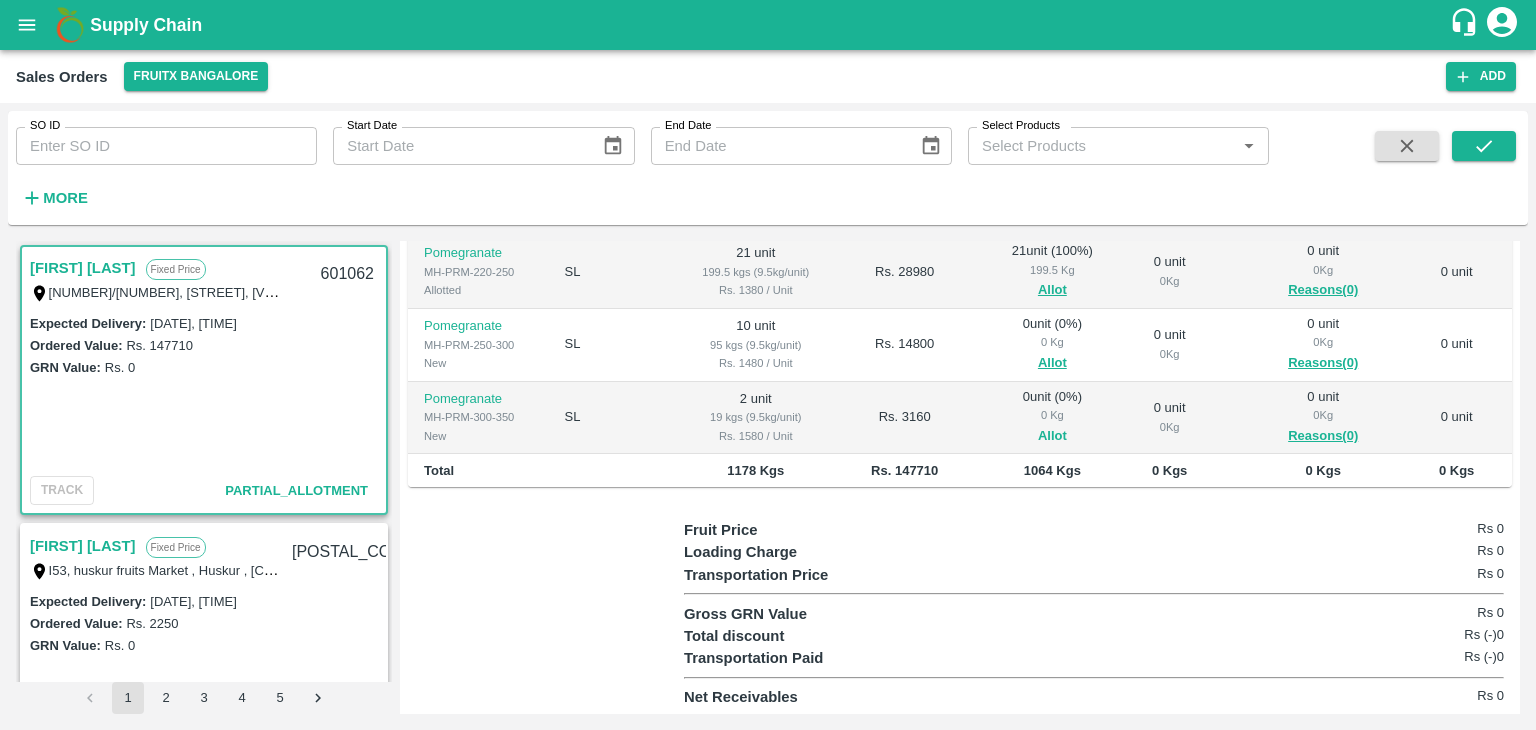 click on "Allot" at bounding box center (1052, 436) 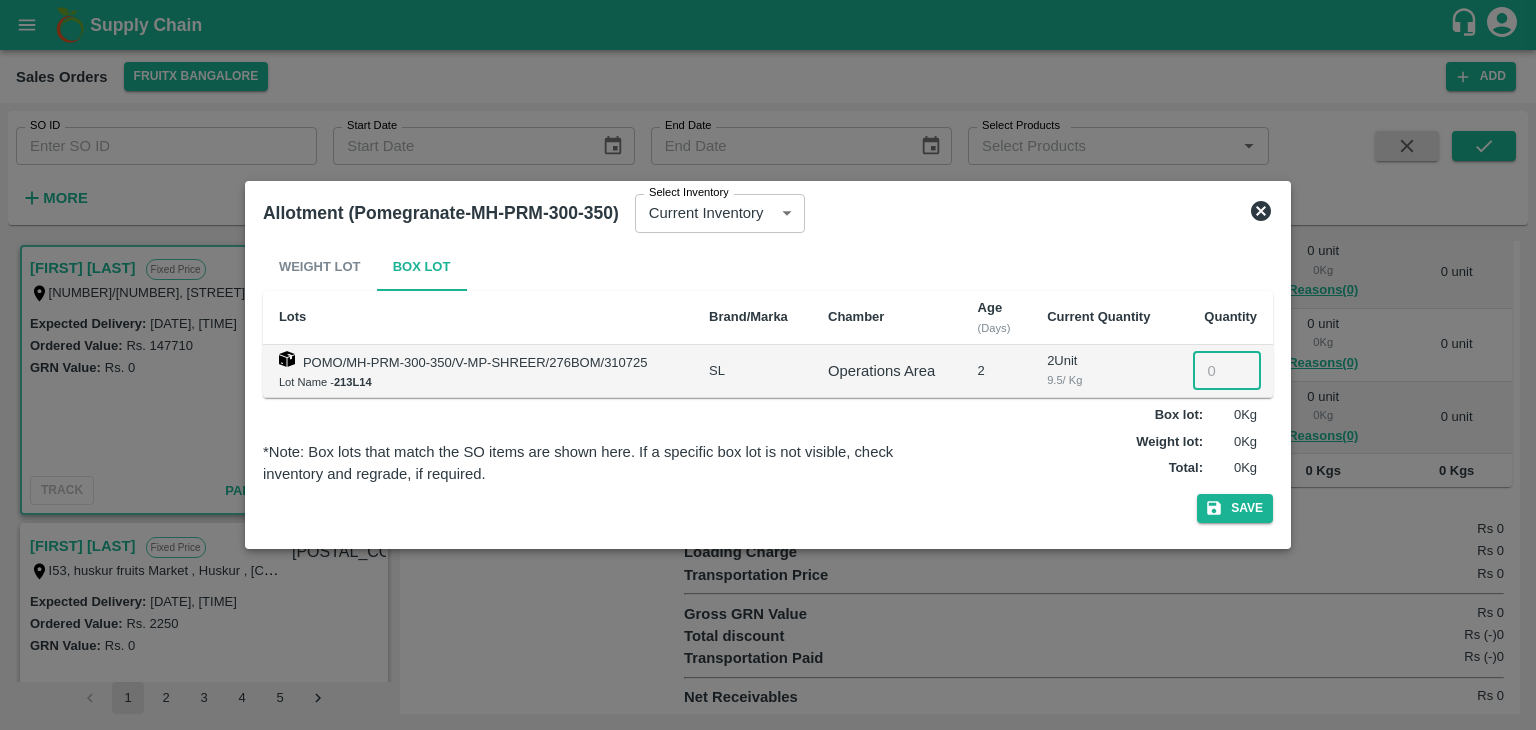 click at bounding box center [1227, 371] 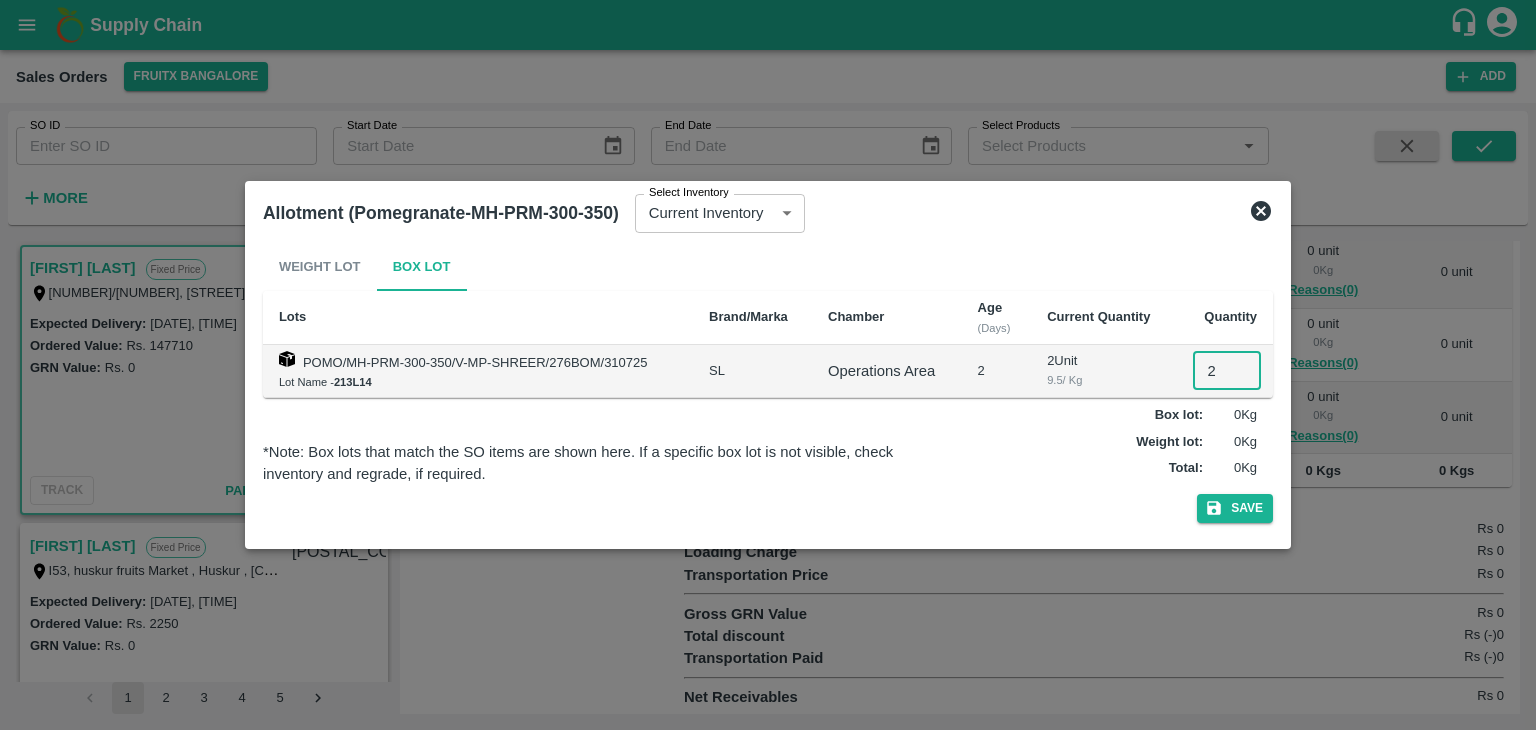 type on "2" 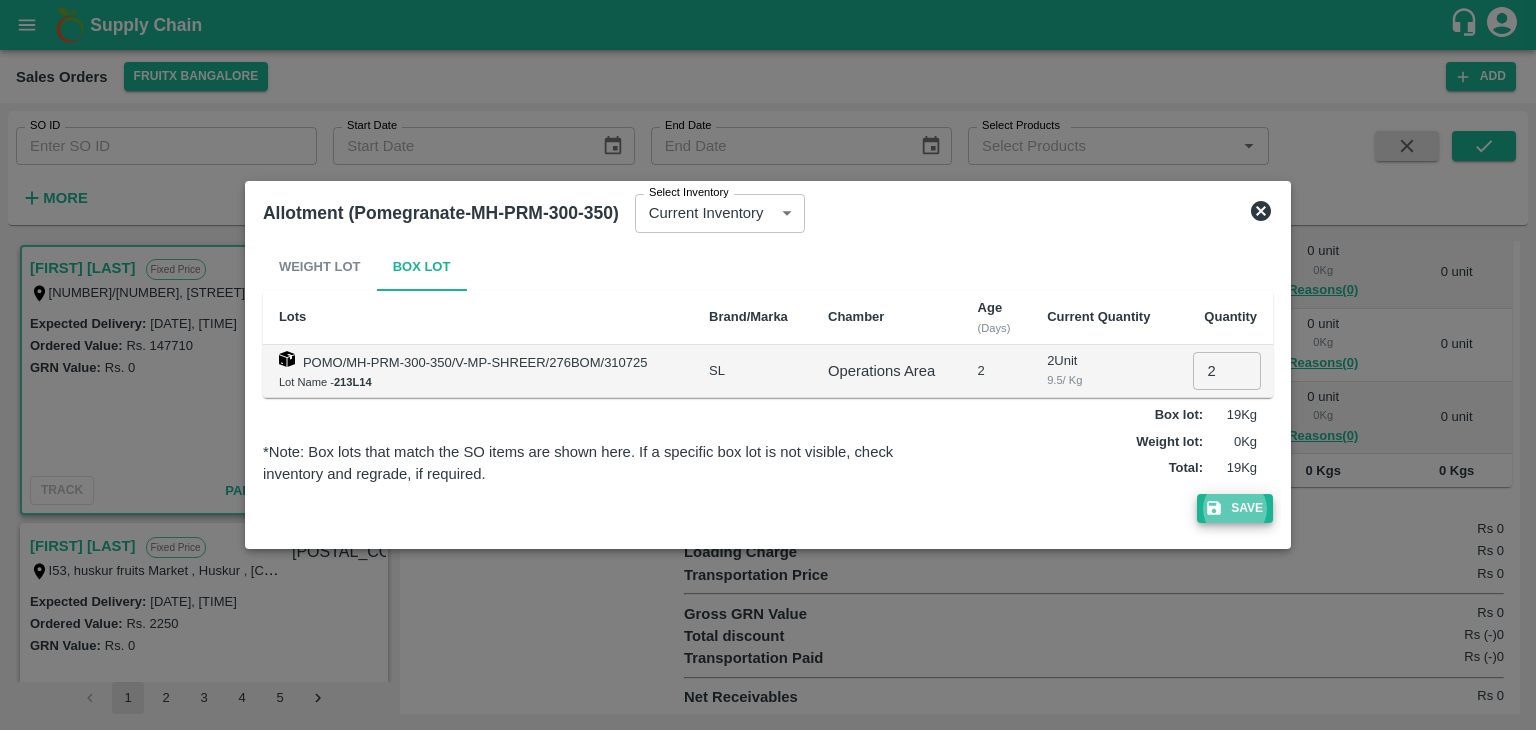 type 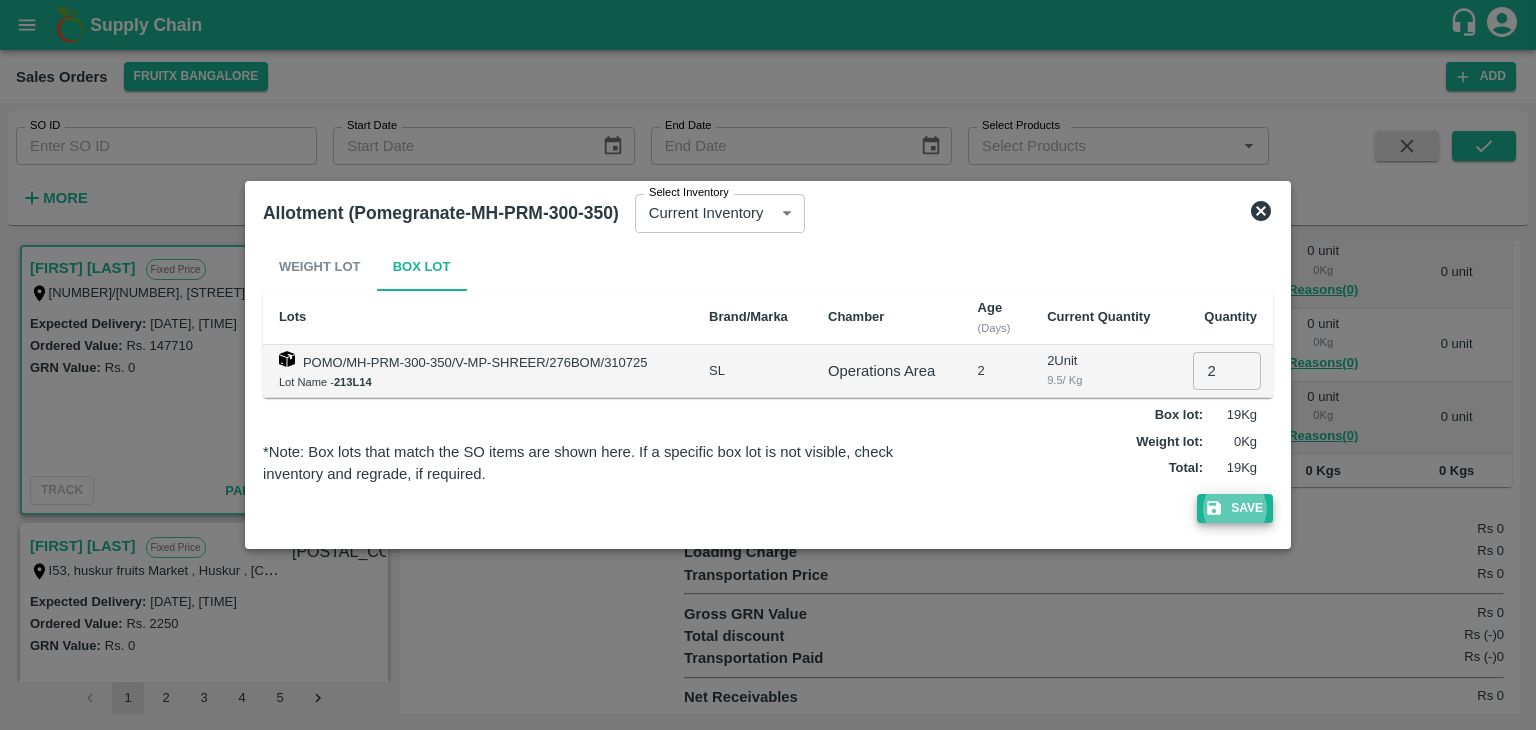 click on "Save" at bounding box center [1235, 508] 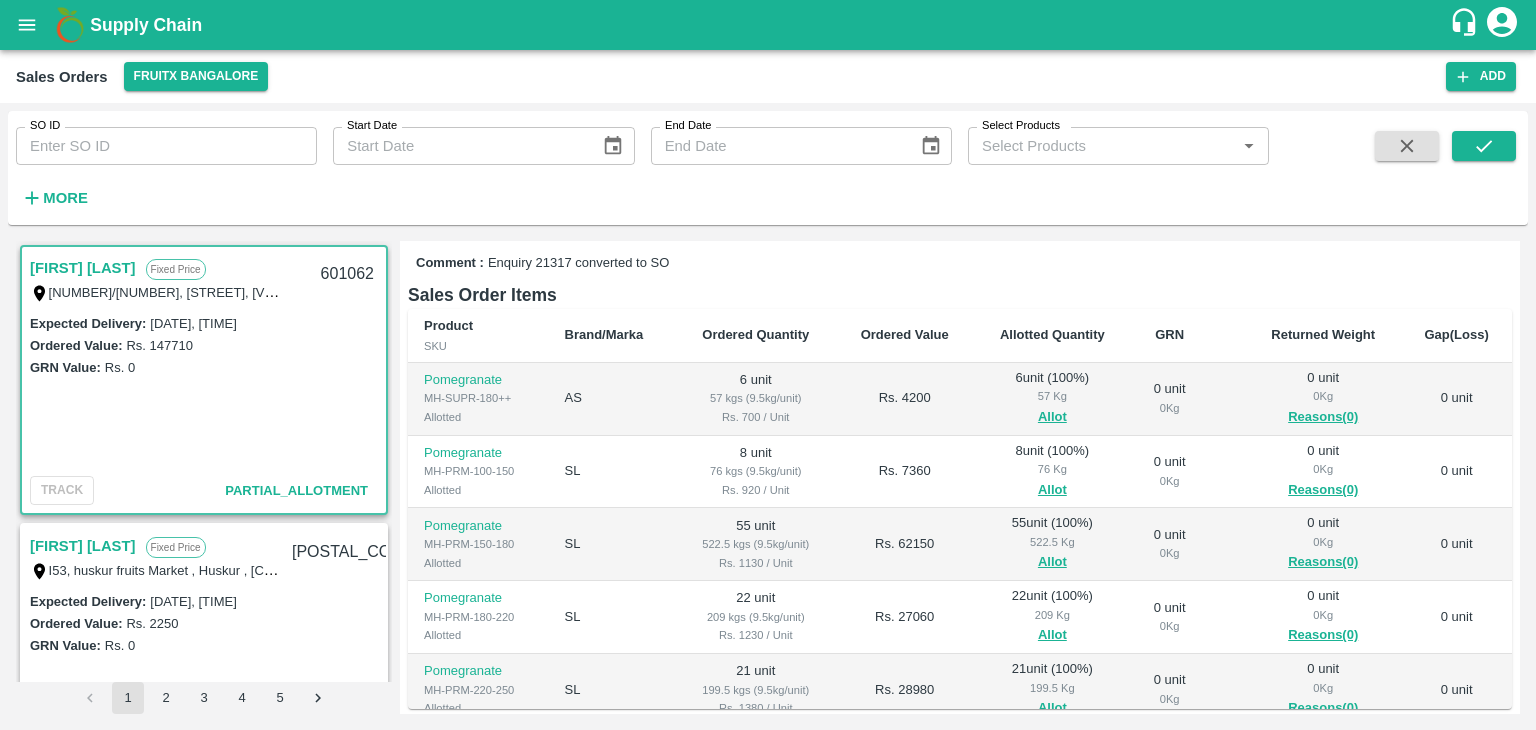 scroll, scrollTop: 256, scrollLeft: 0, axis: vertical 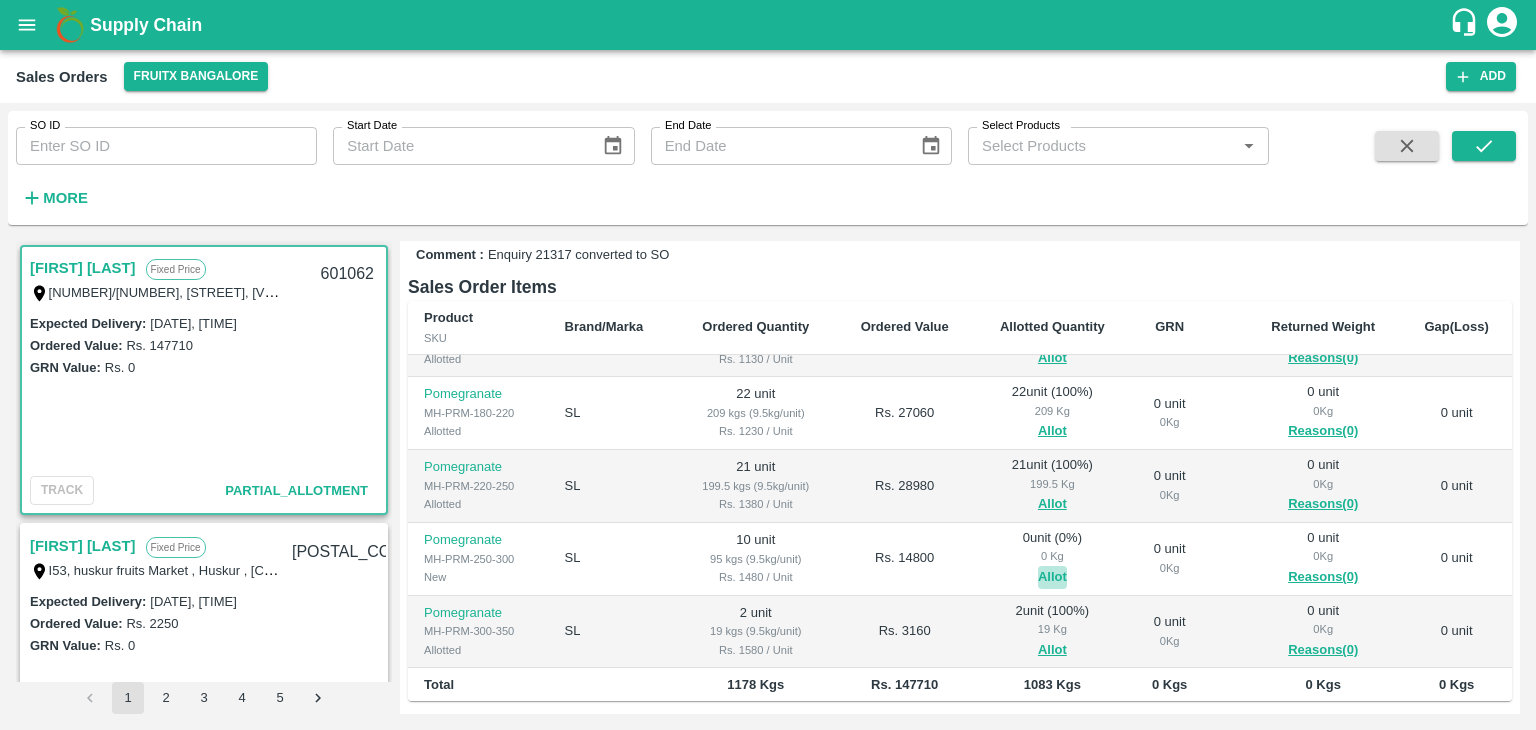 click on "Allot" at bounding box center (1052, 577) 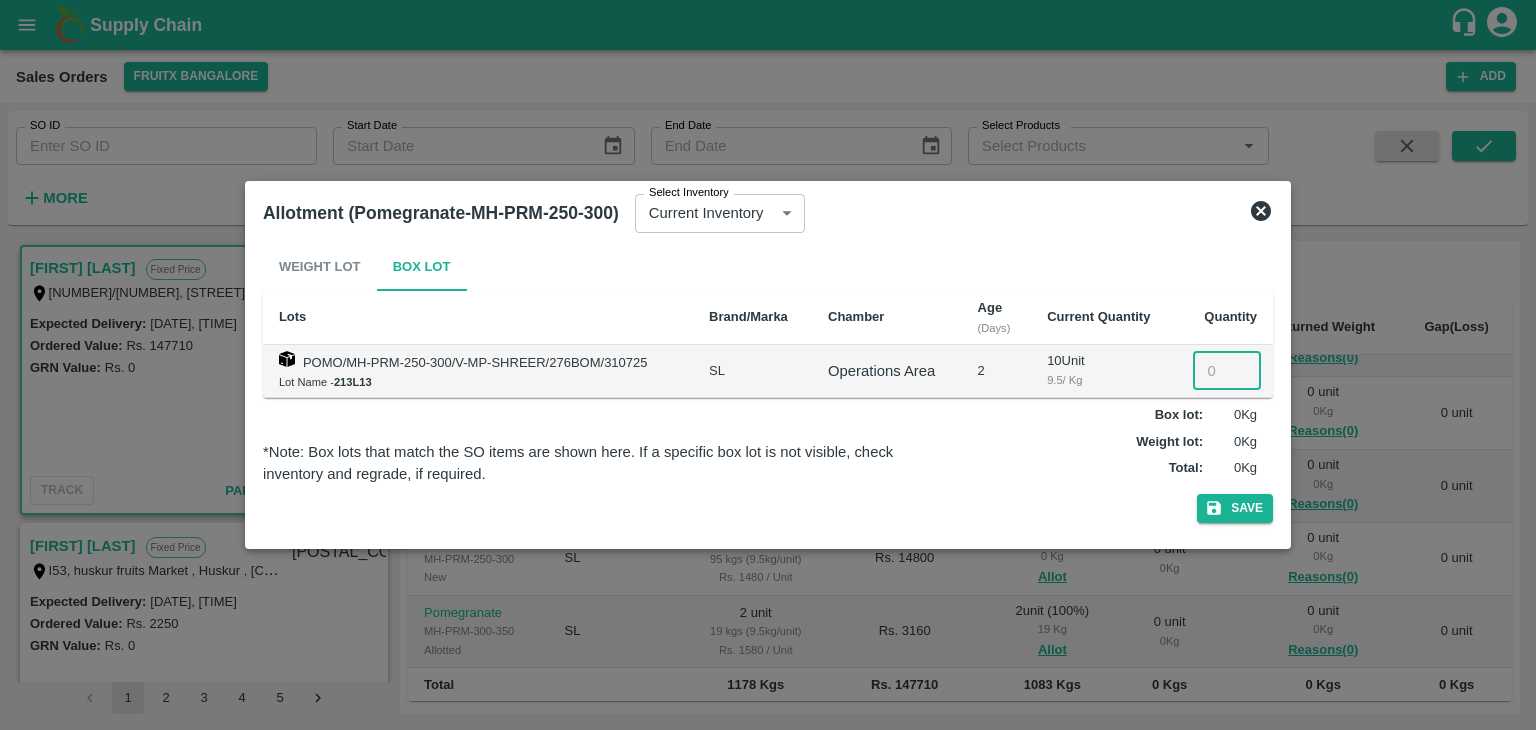 click at bounding box center (1227, 371) 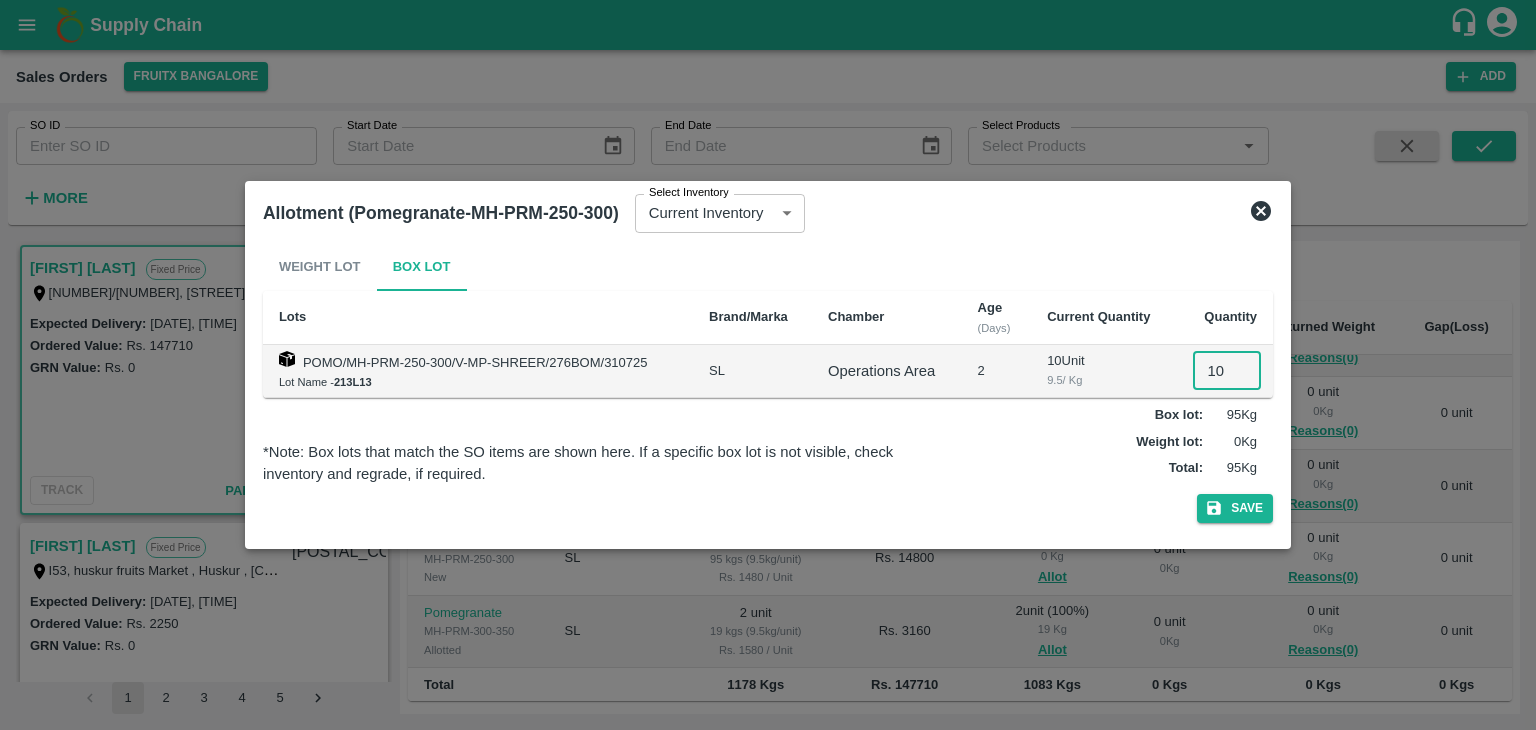 type on "10" 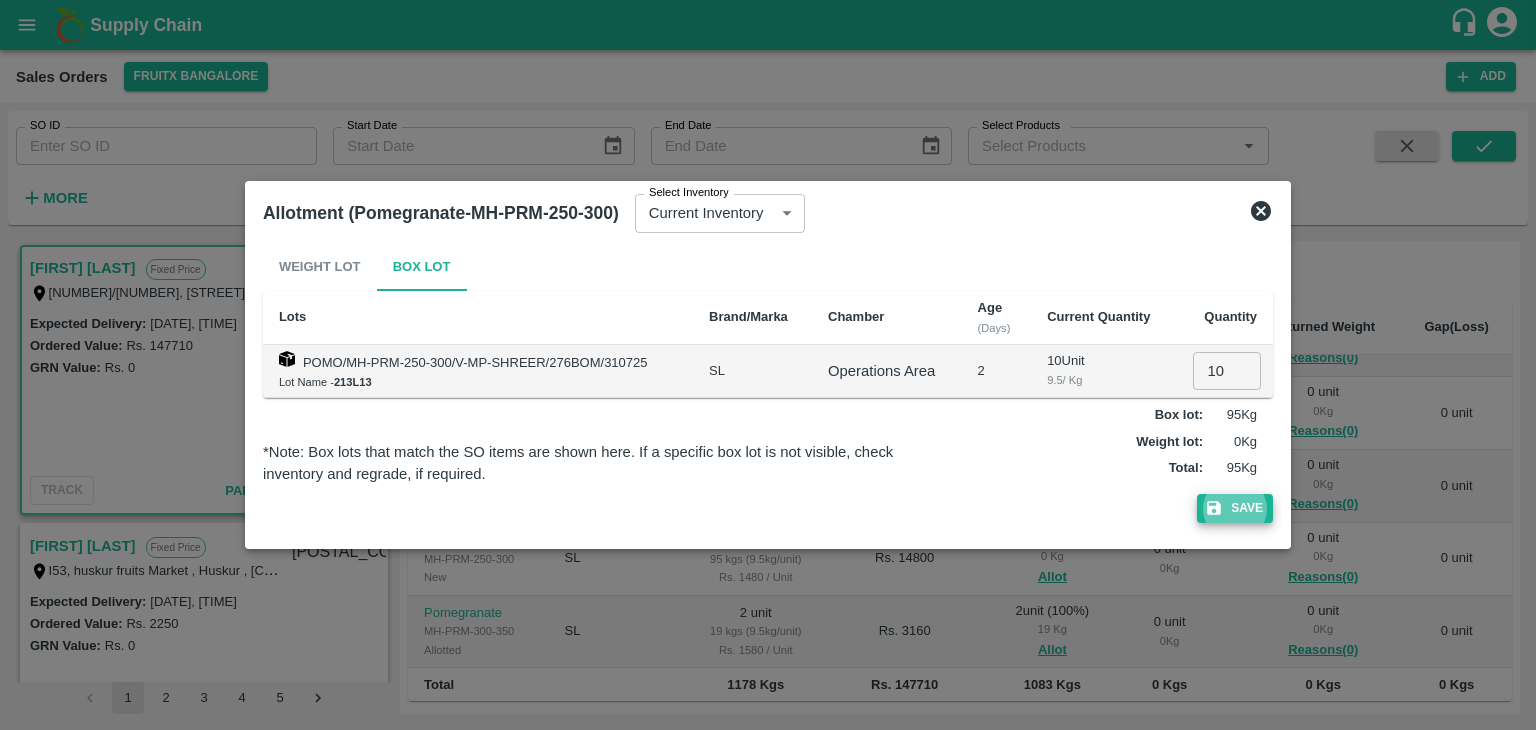 type 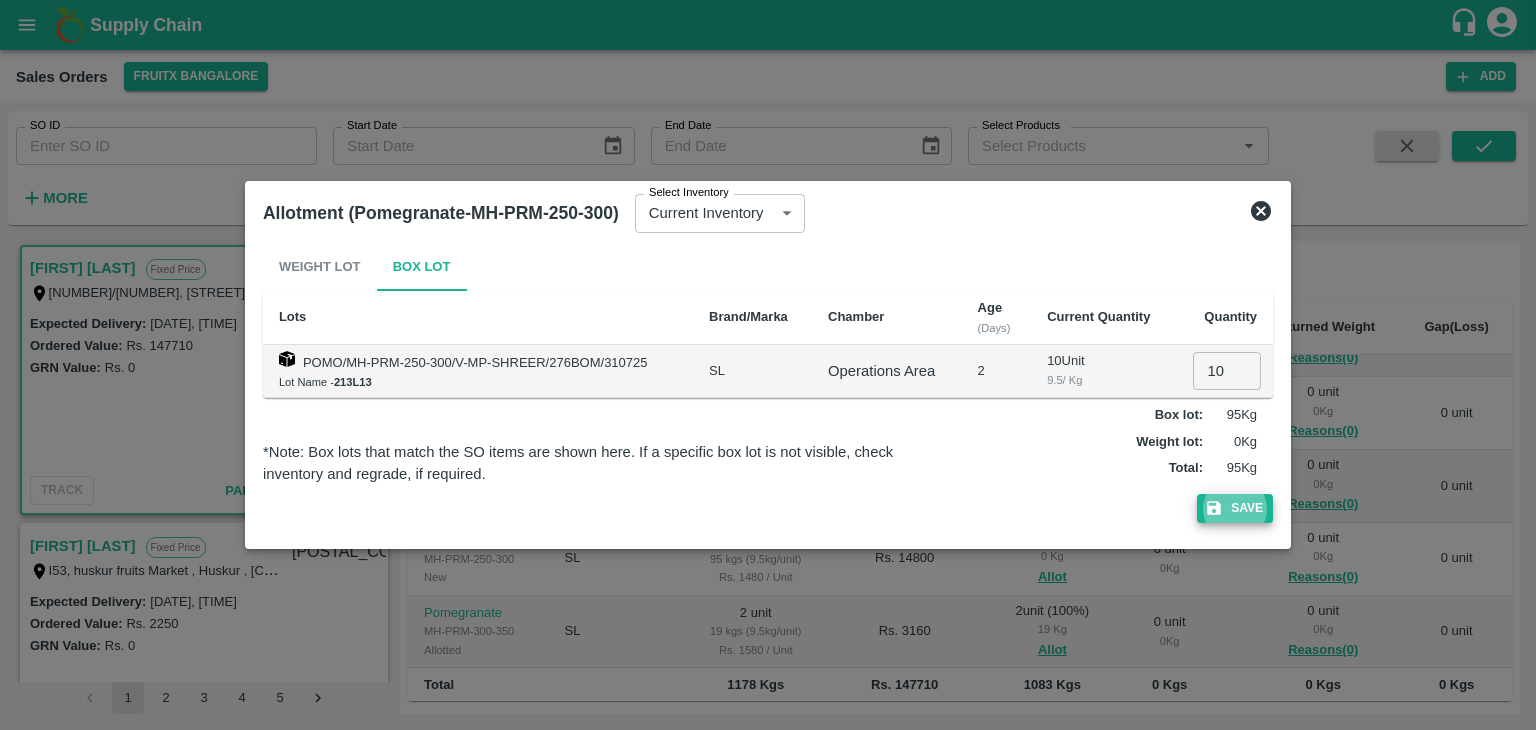 click on "Save" at bounding box center [1235, 508] 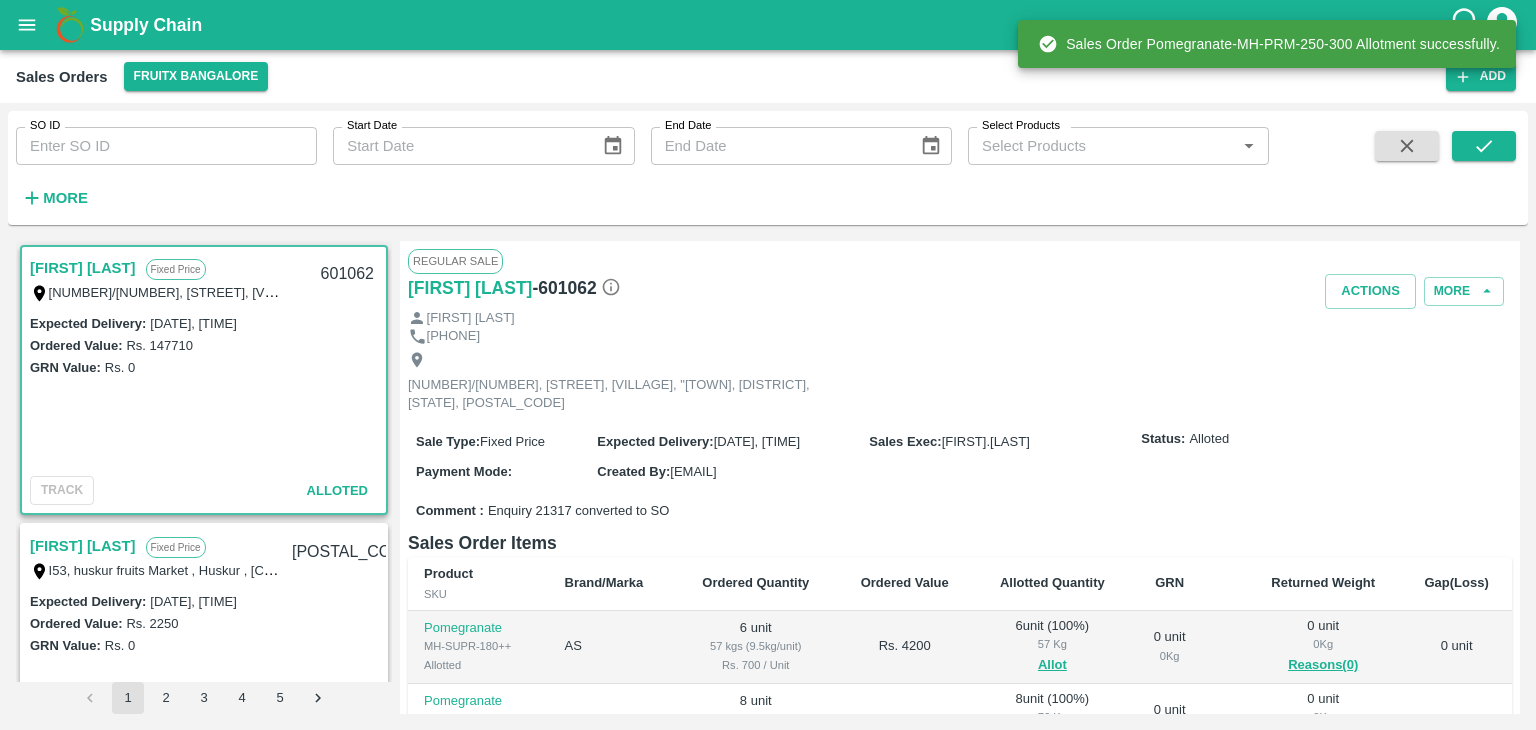 click on "601062" at bounding box center [347, 274] 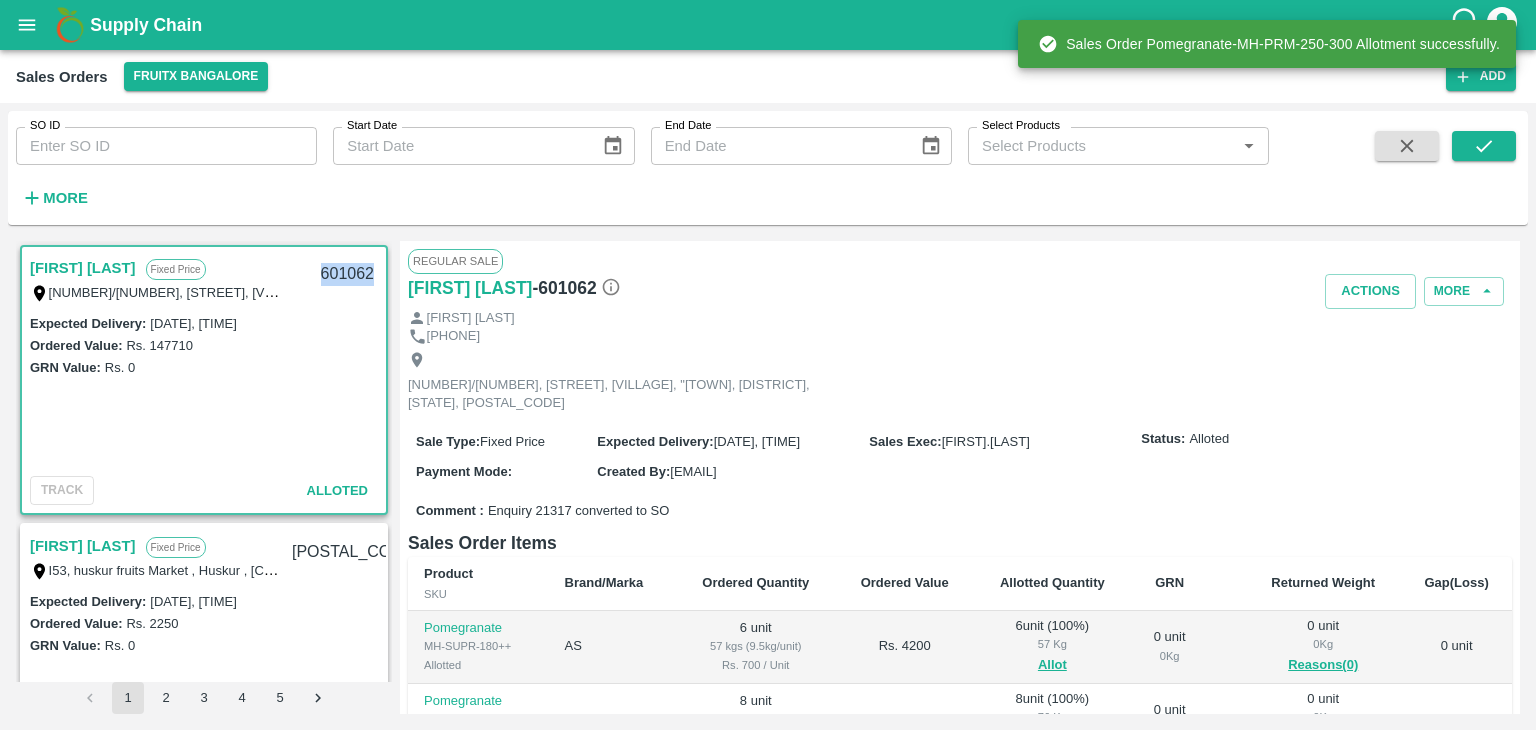 click on "601062" at bounding box center [347, 274] 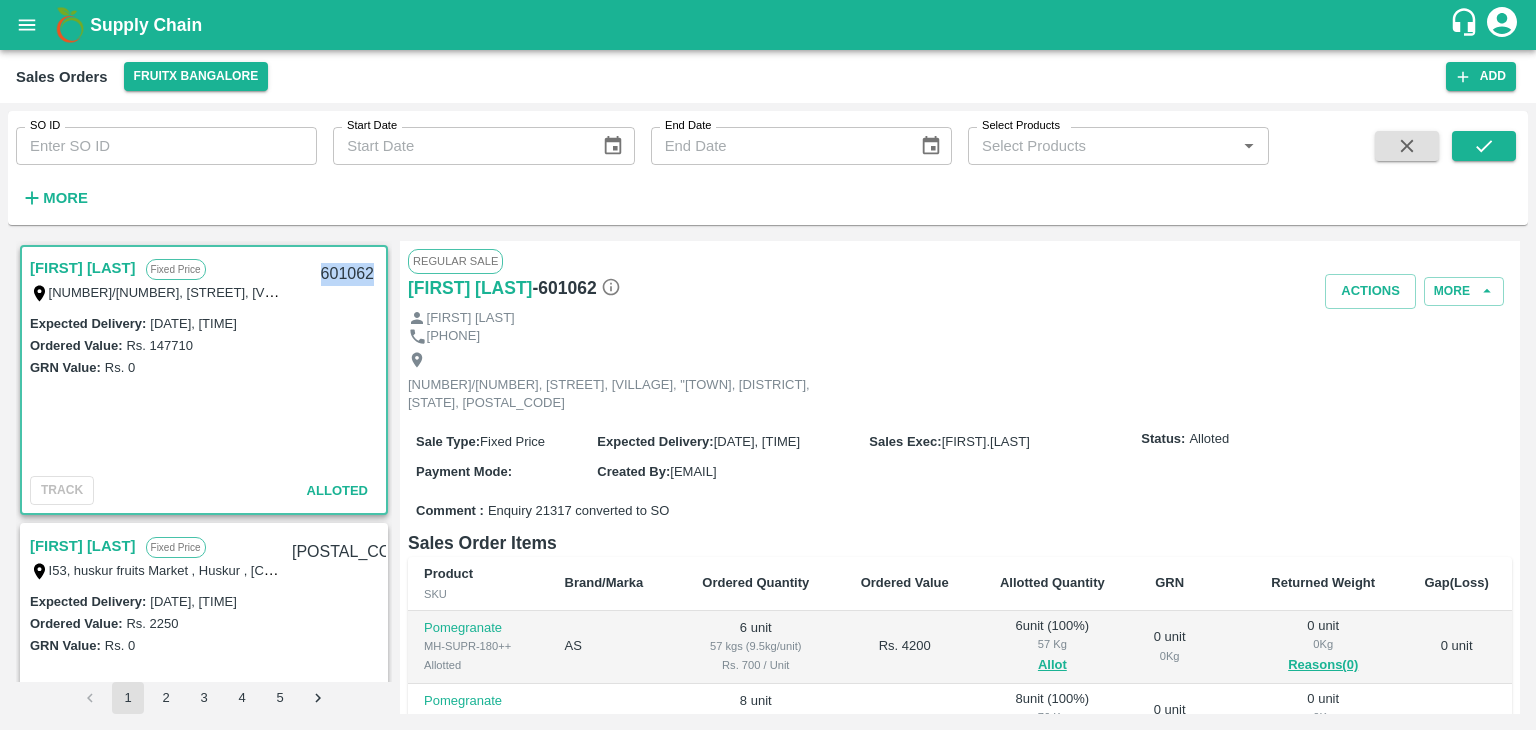 copy on "601062" 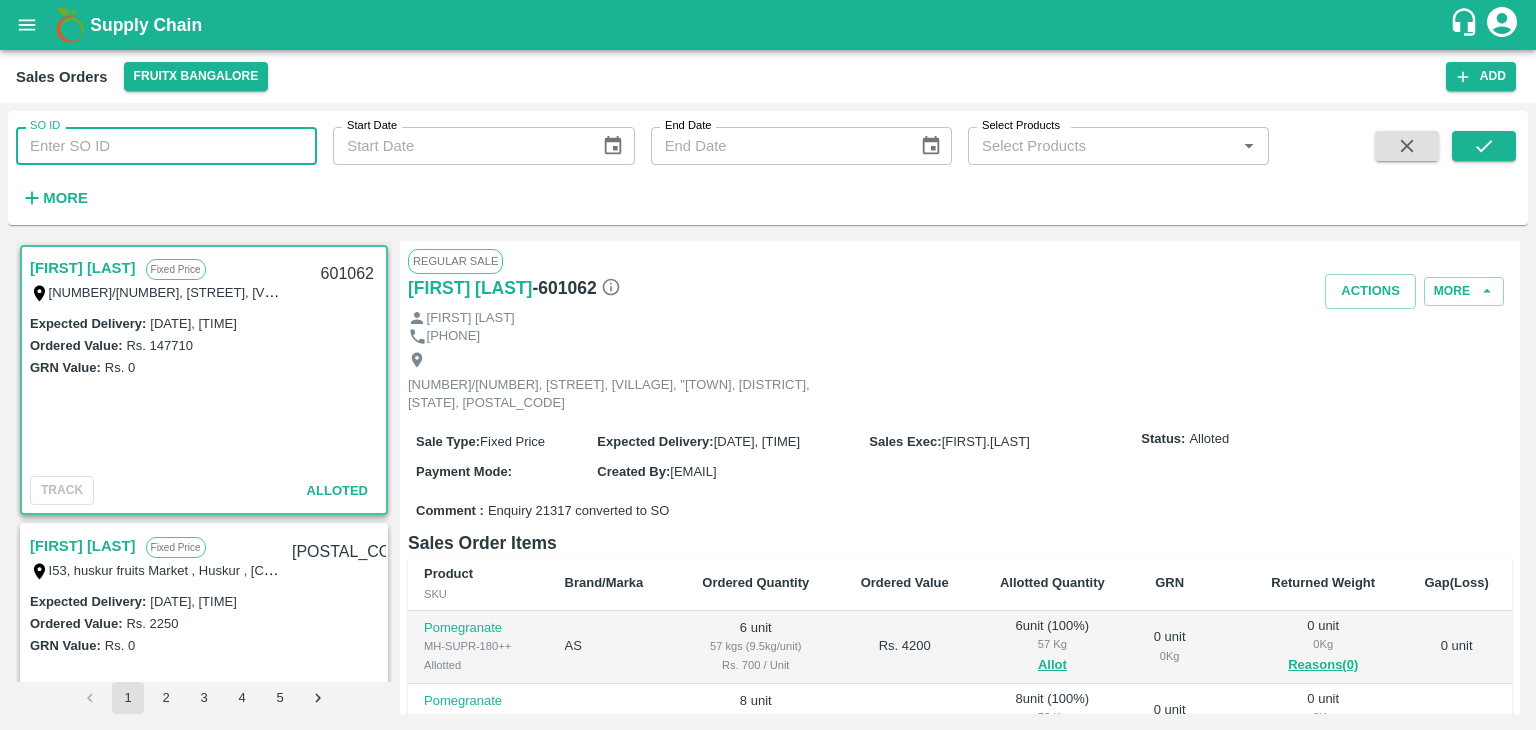 click on "SO ID" at bounding box center (166, 146) 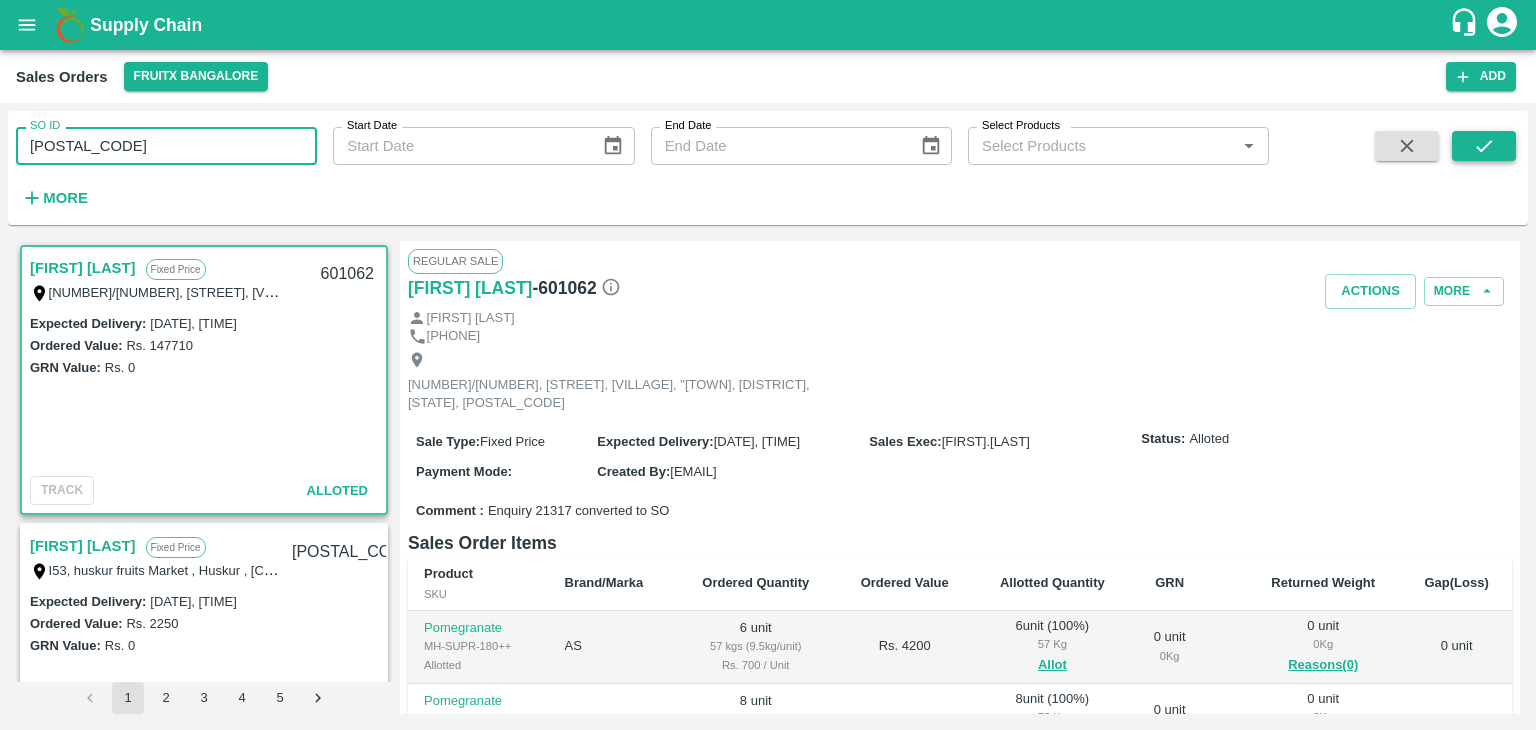 type on "601002" 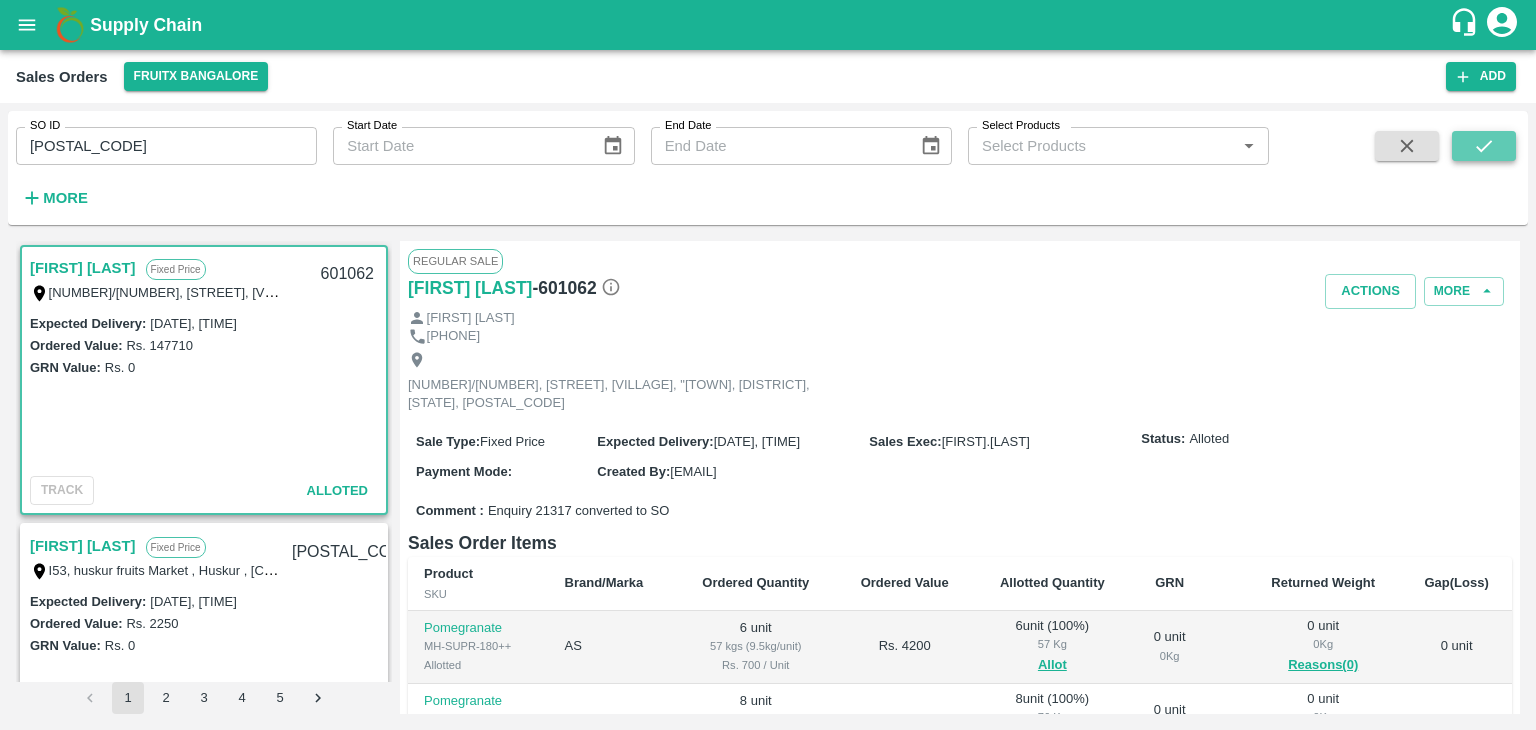 click 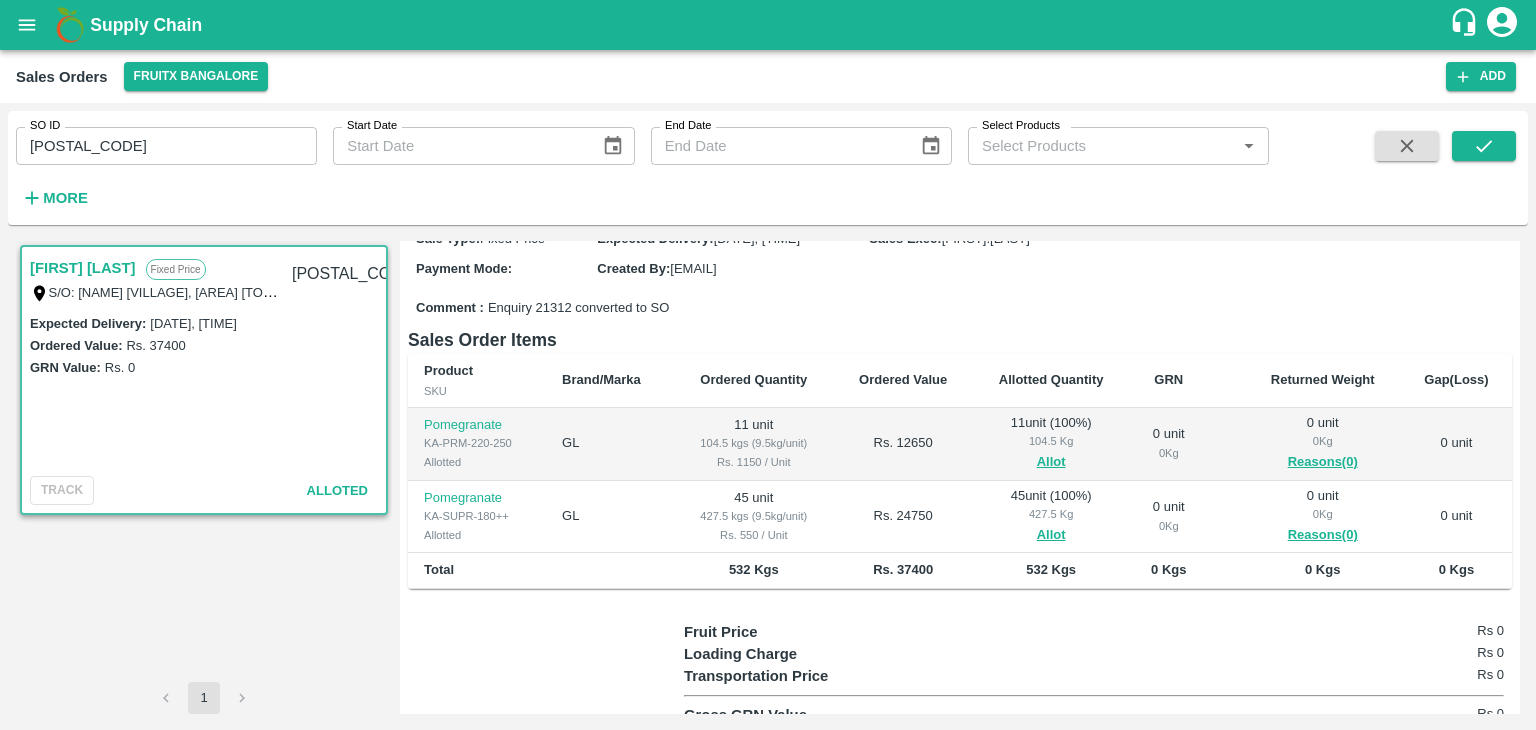 scroll, scrollTop: 204, scrollLeft: 0, axis: vertical 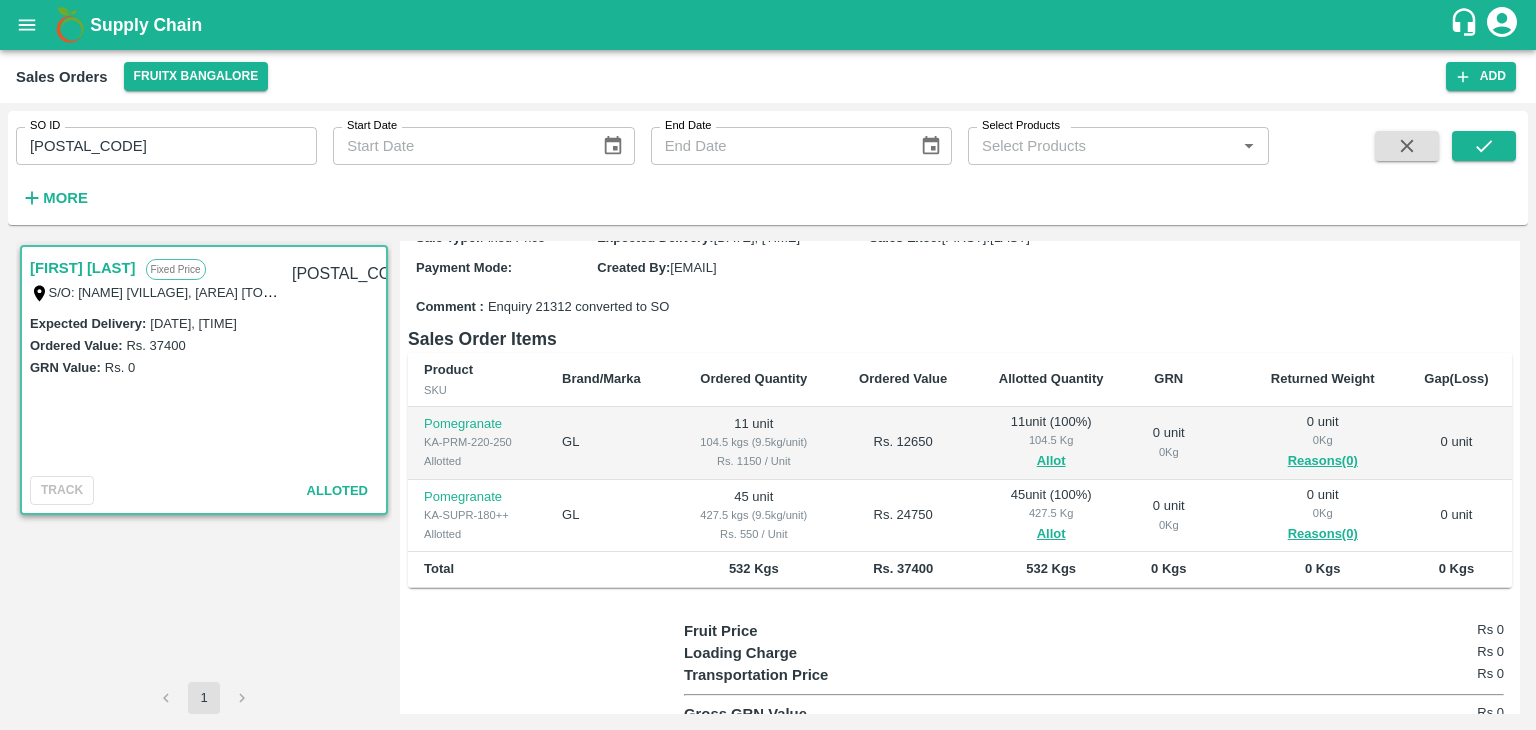 type 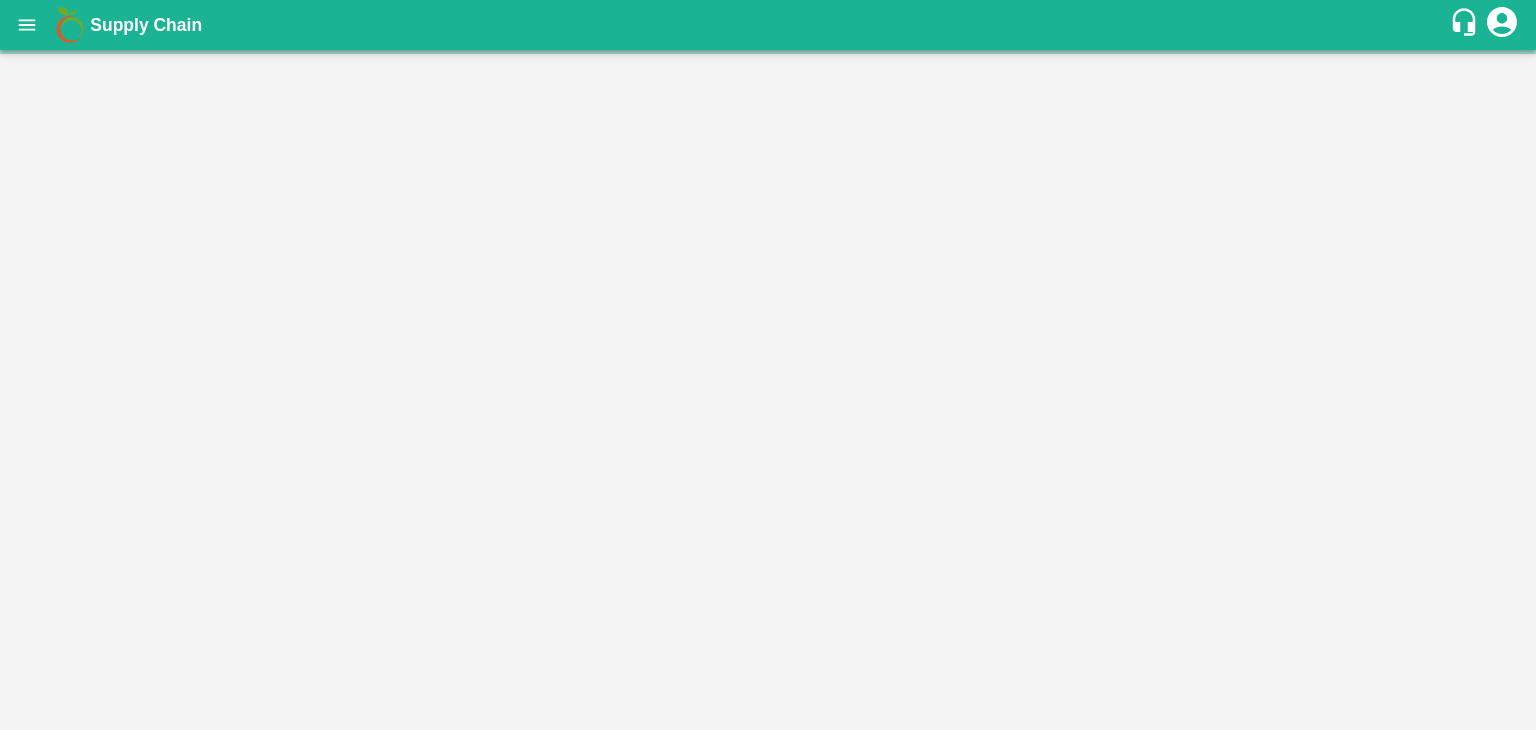 scroll, scrollTop: 0, scrollLeft: 0, axis: both 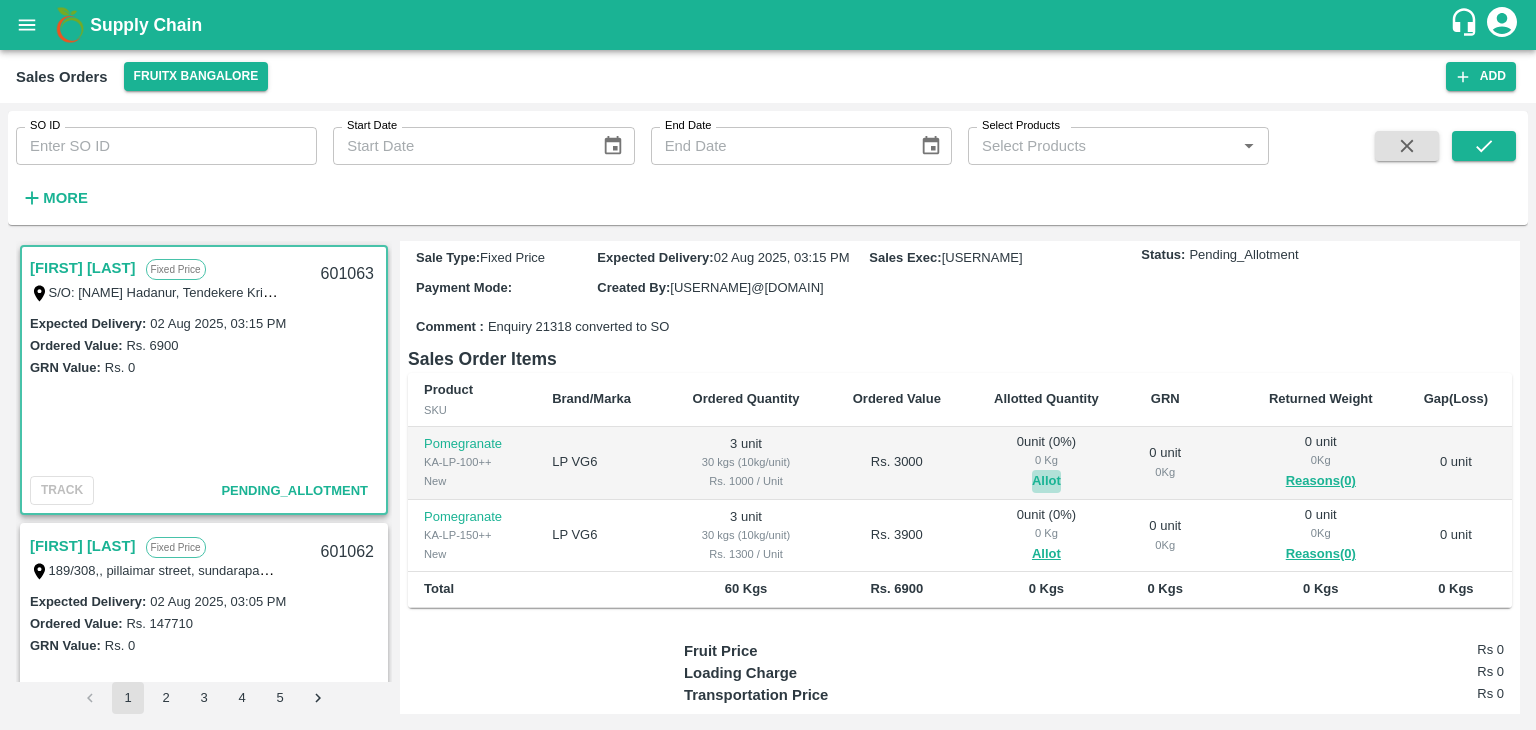click on "Allot" at bounding box center (1046, 481) 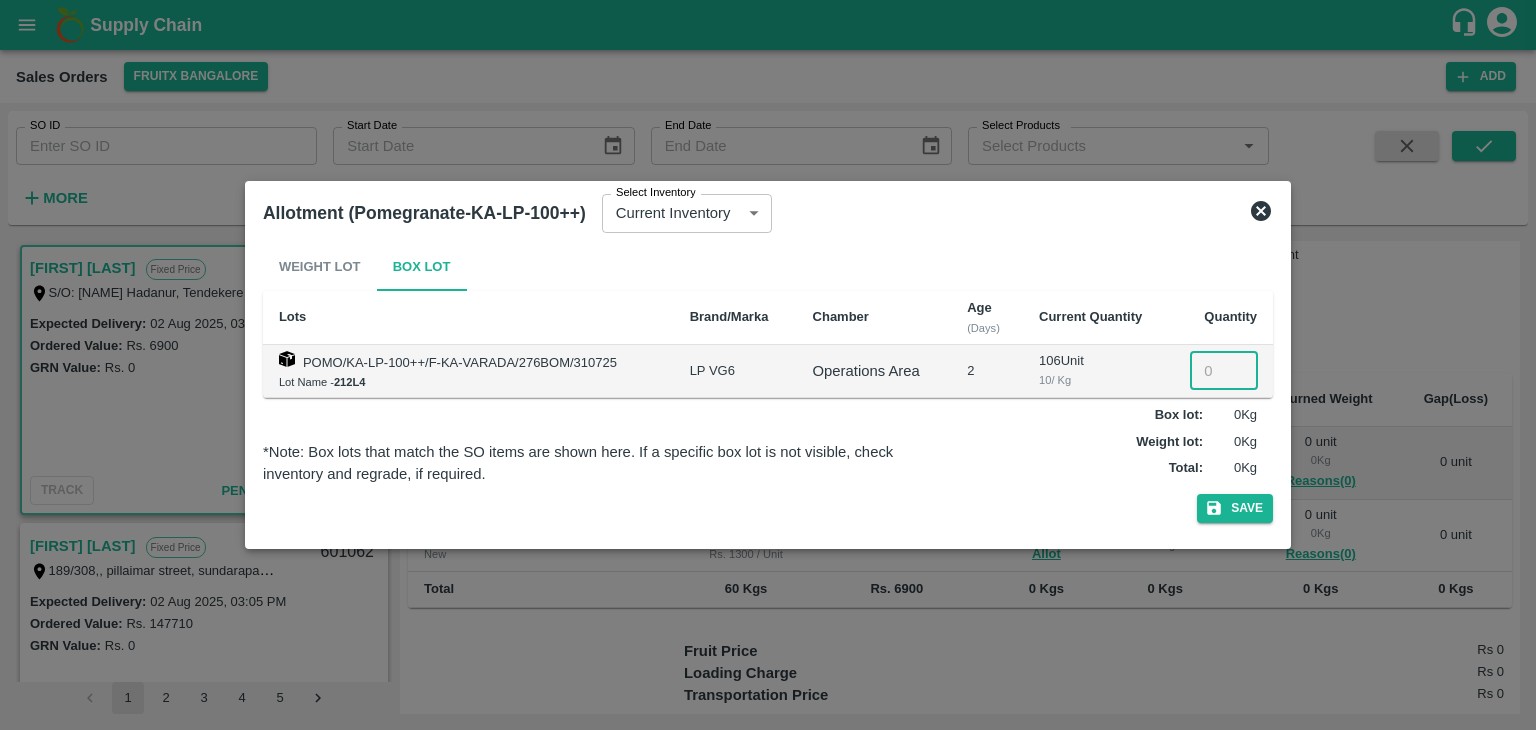 click at bounding box center (1224, 371) 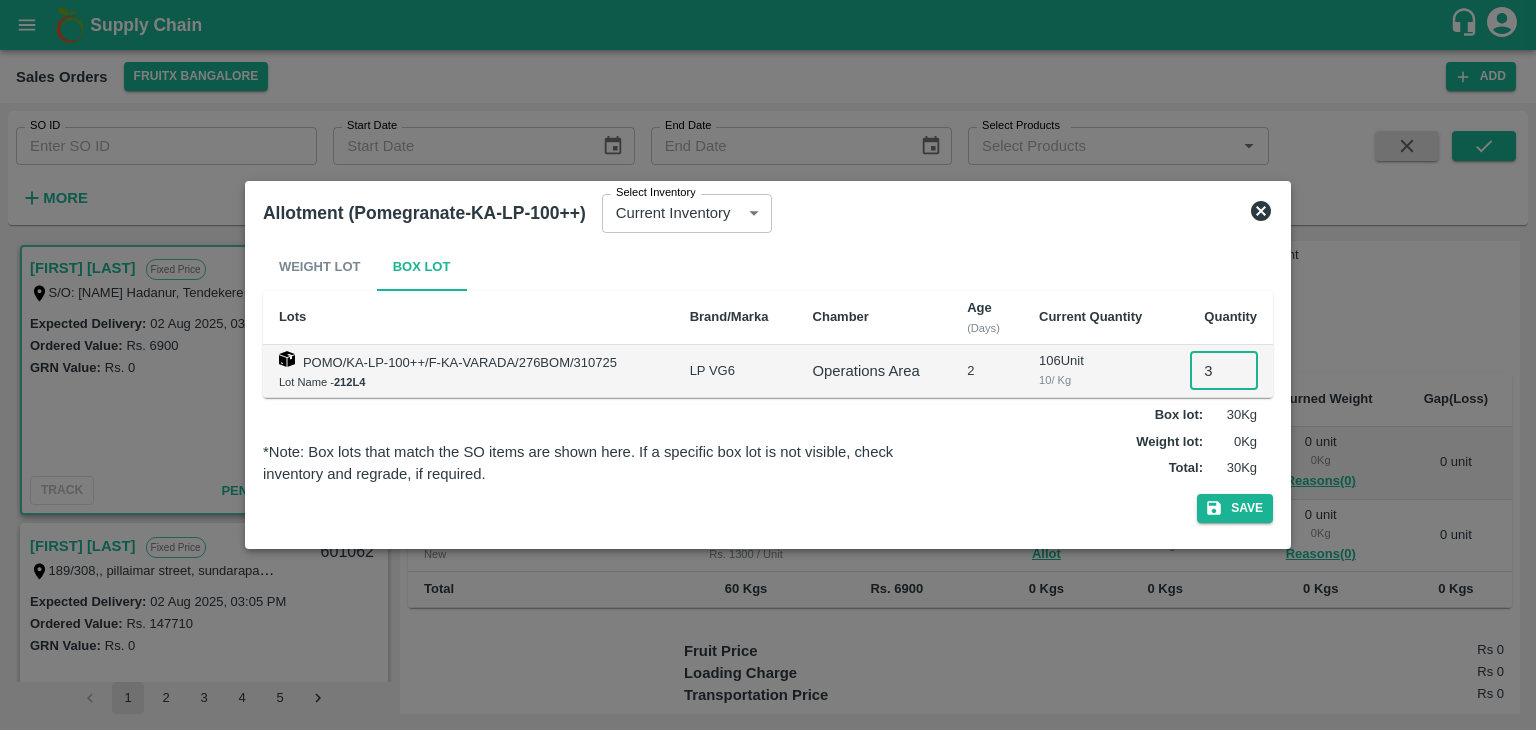 type on "3" 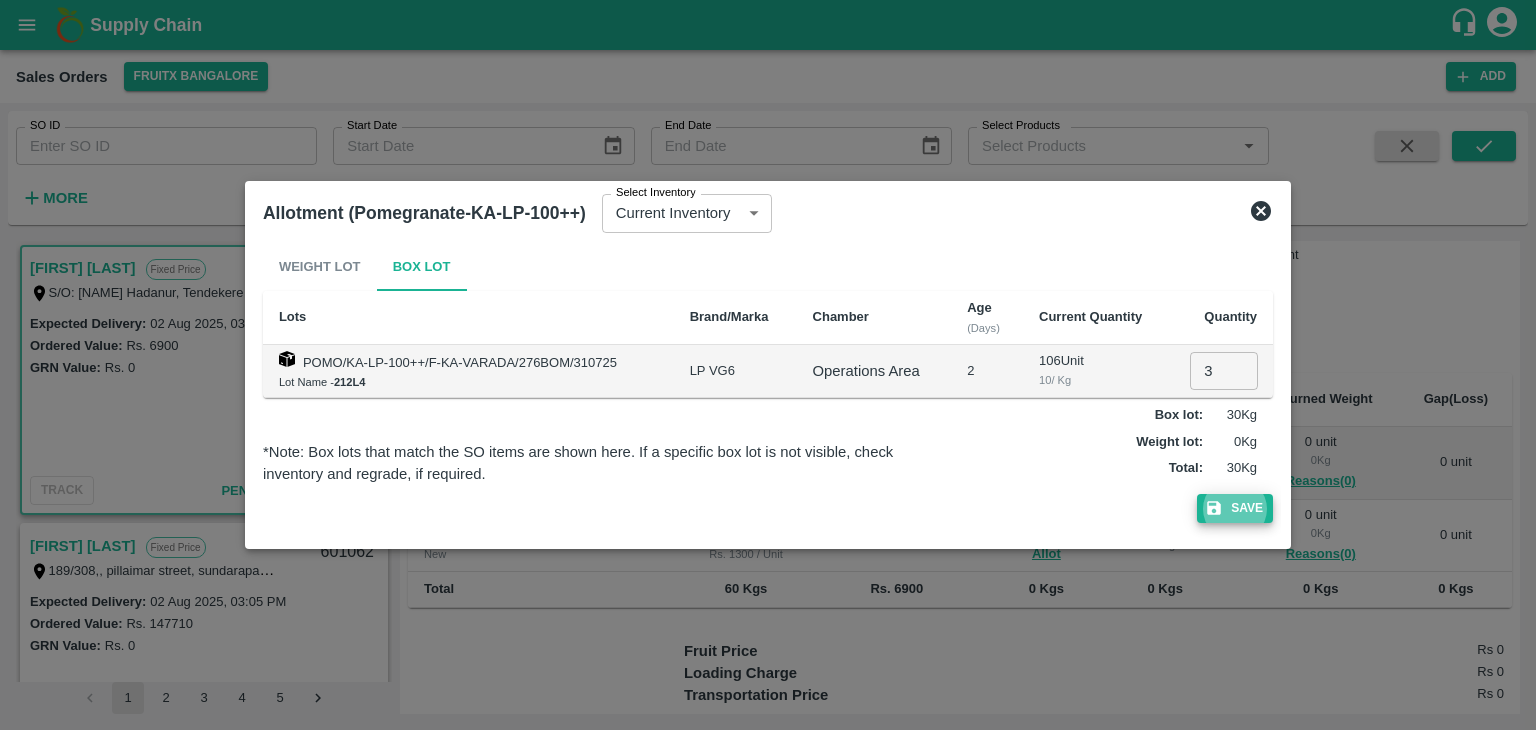 click on "Save" at bounding box center (1235, 508) 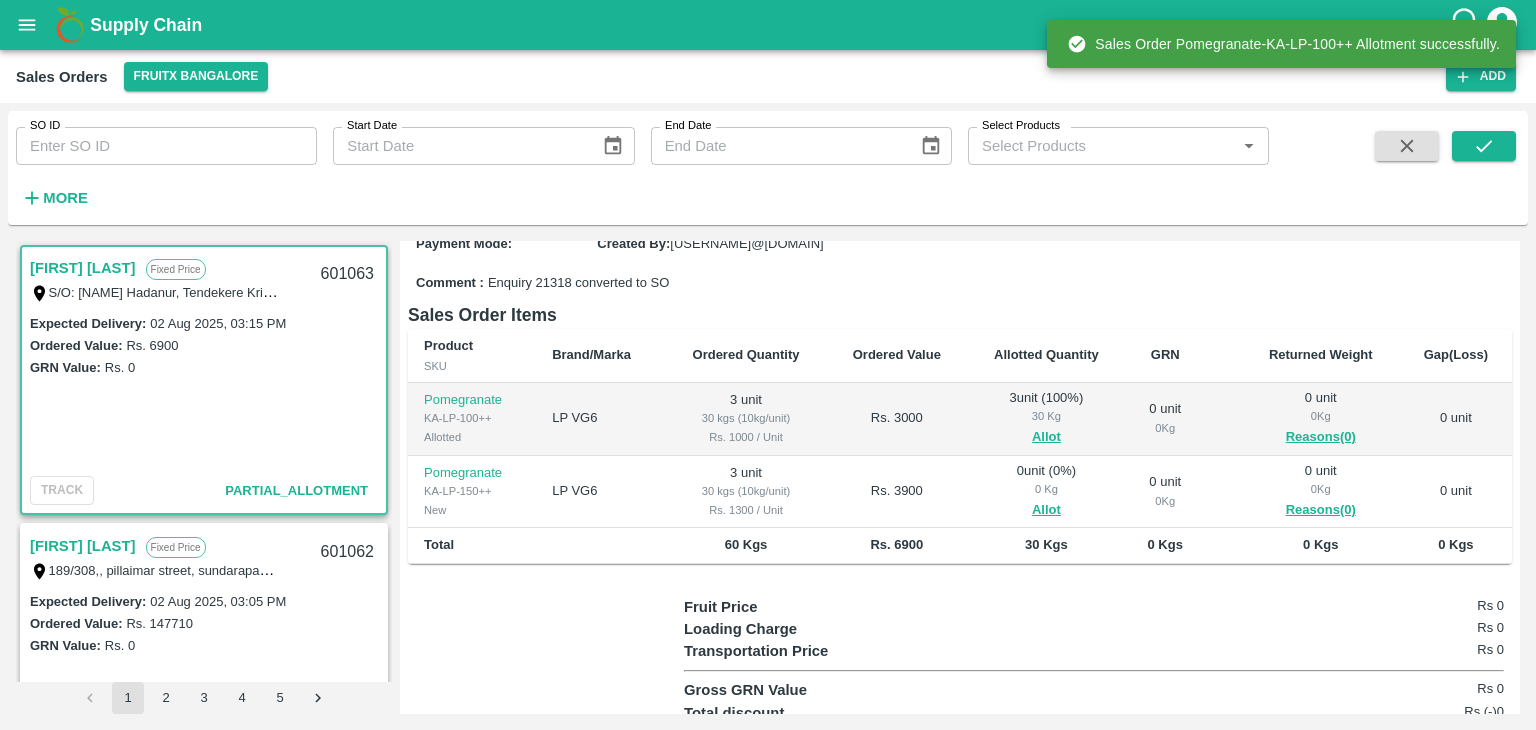 scroll, scrollTop: 228, scrollLeft: 0, axis: vertical 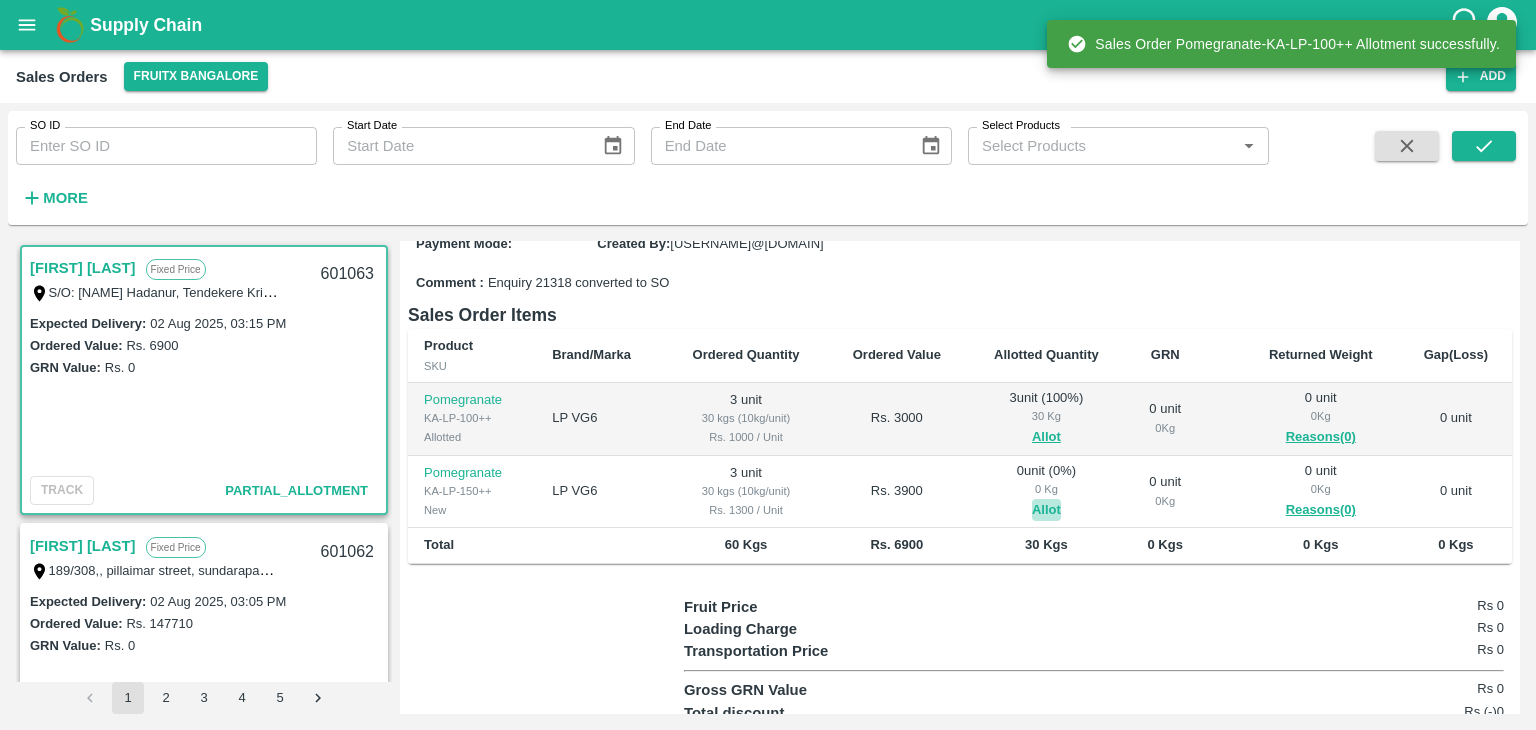 click on "Allot" at bounding box center [1046, 510] 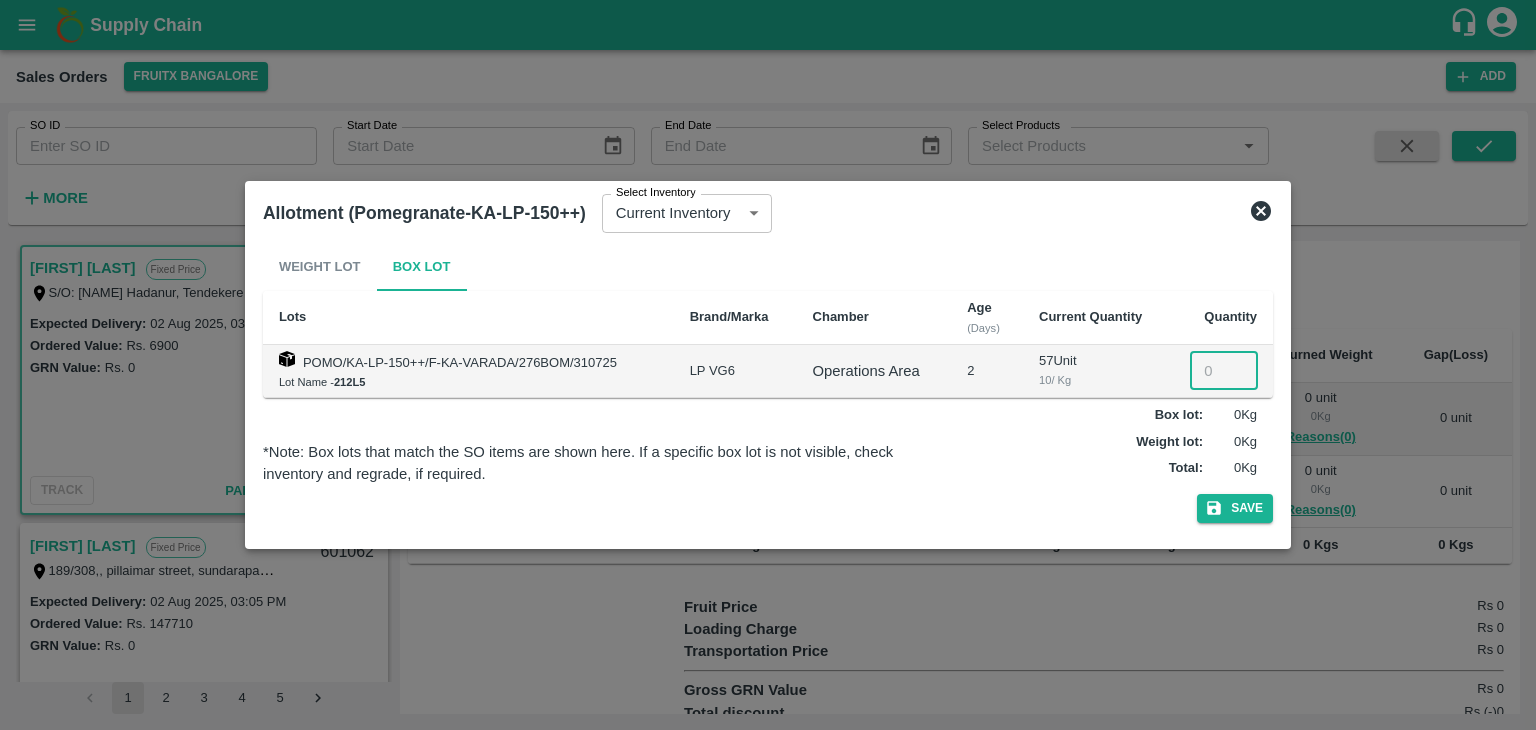 click at bounding box center [1224, 371] 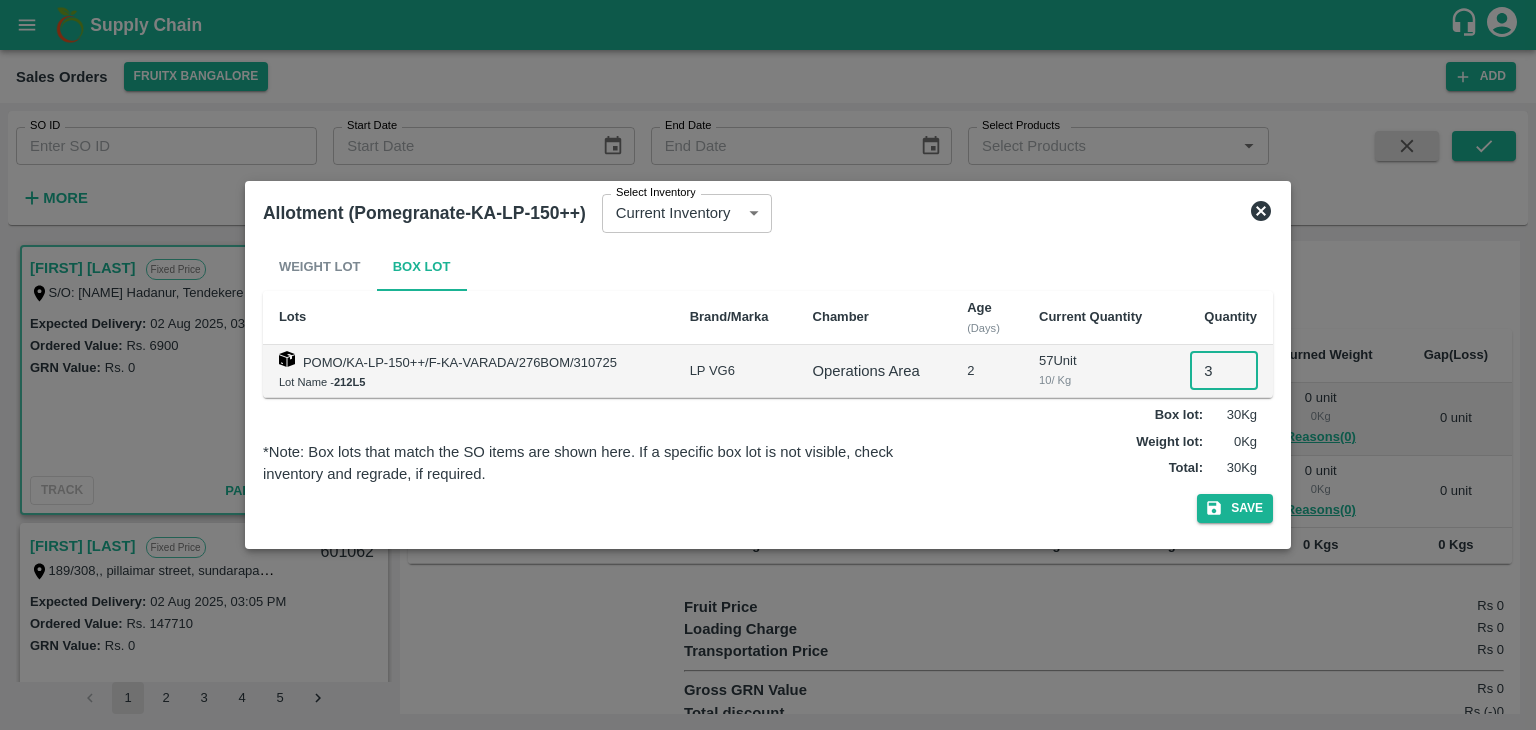 type on "3" 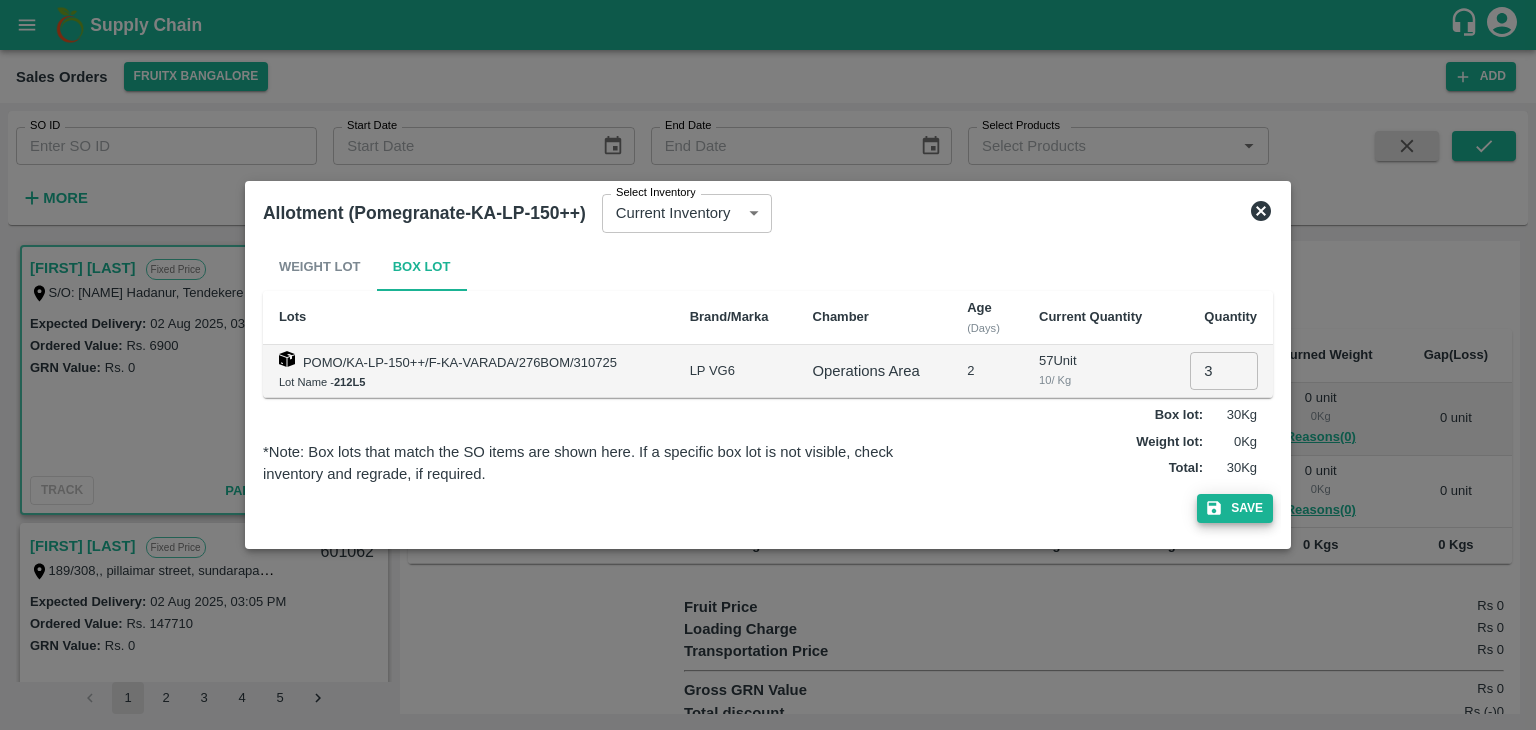 type 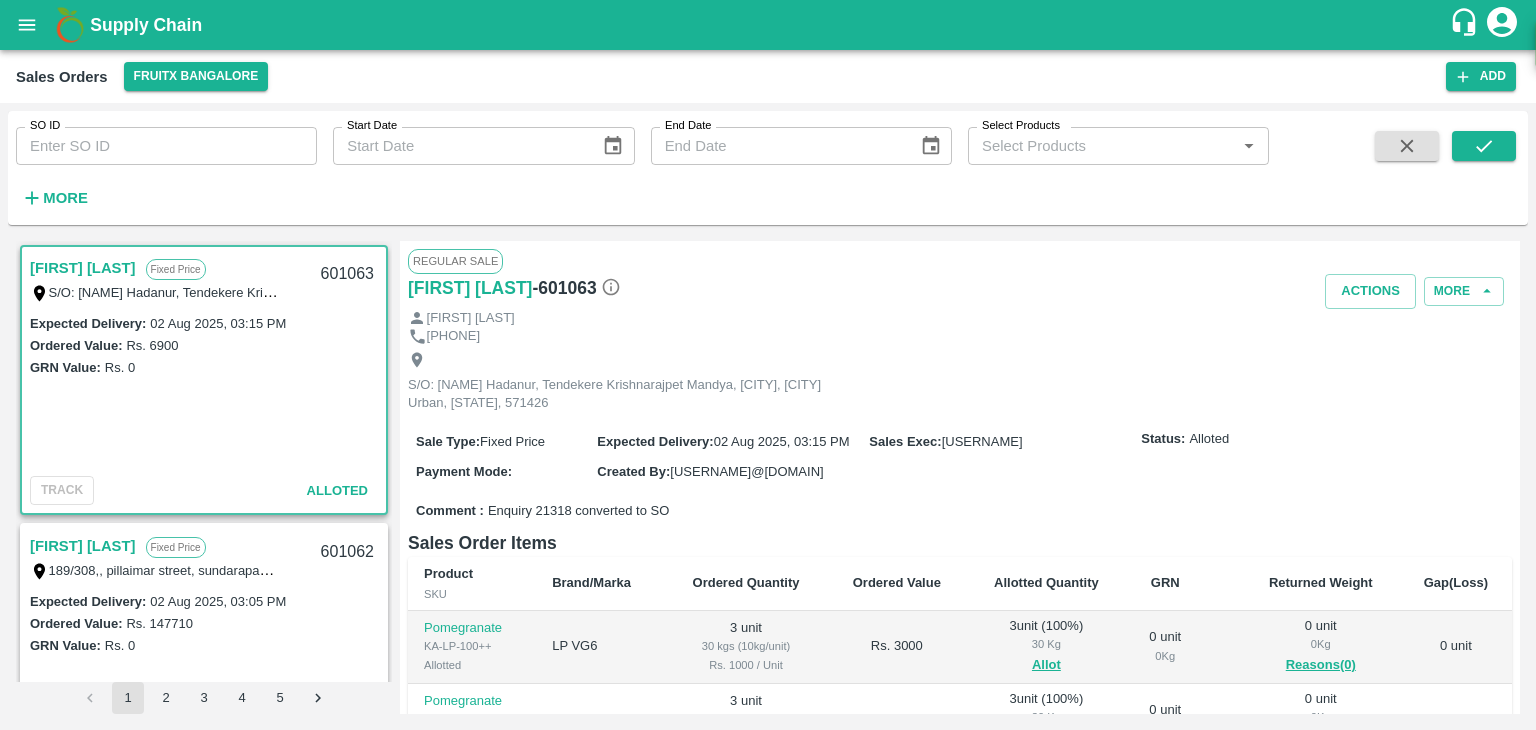 click on "601063" at bounding box center (347, 274) 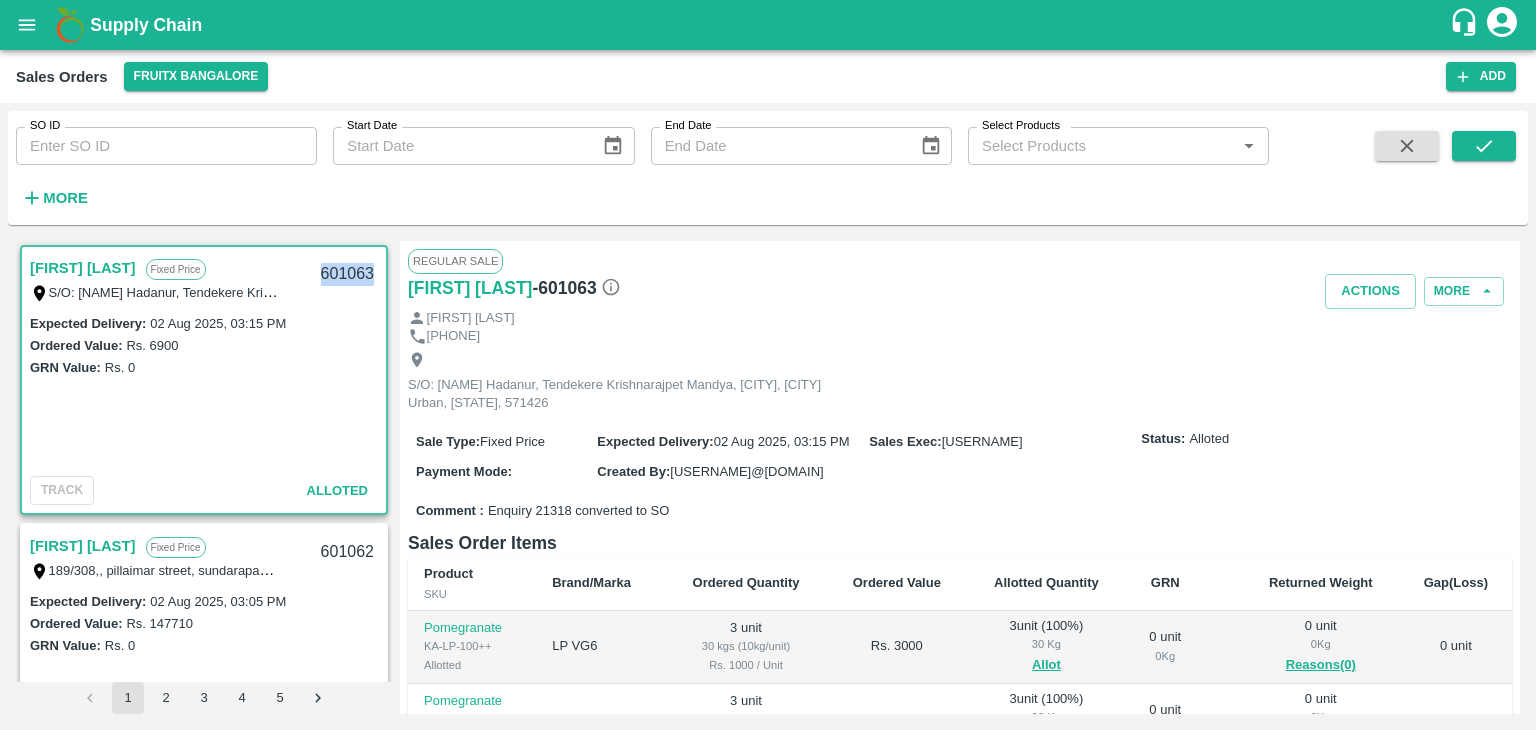 click on "601063" at bounding box center (347, 274) 